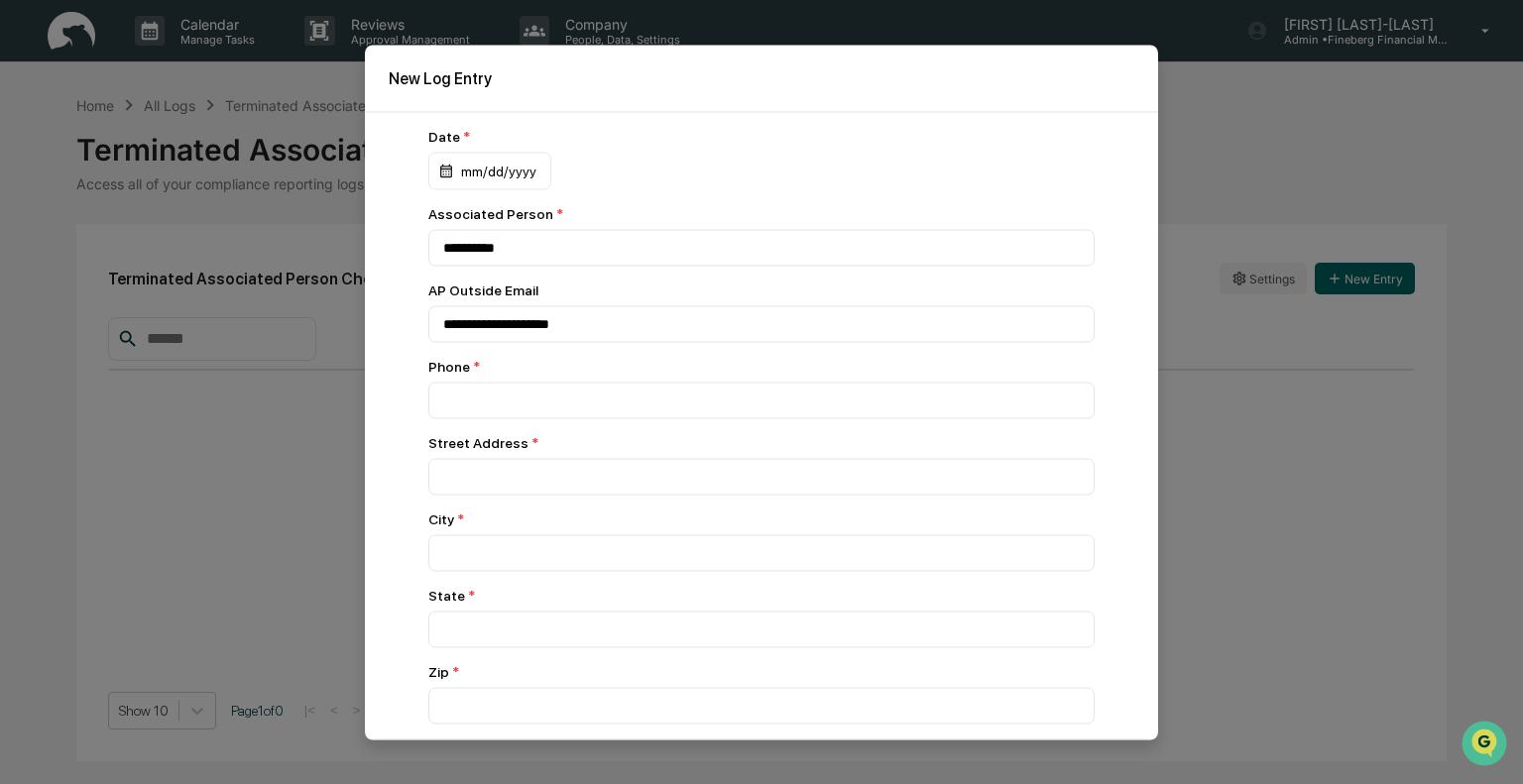 scroll, scrollTop: 0, scrollLeft: 0, axis: both 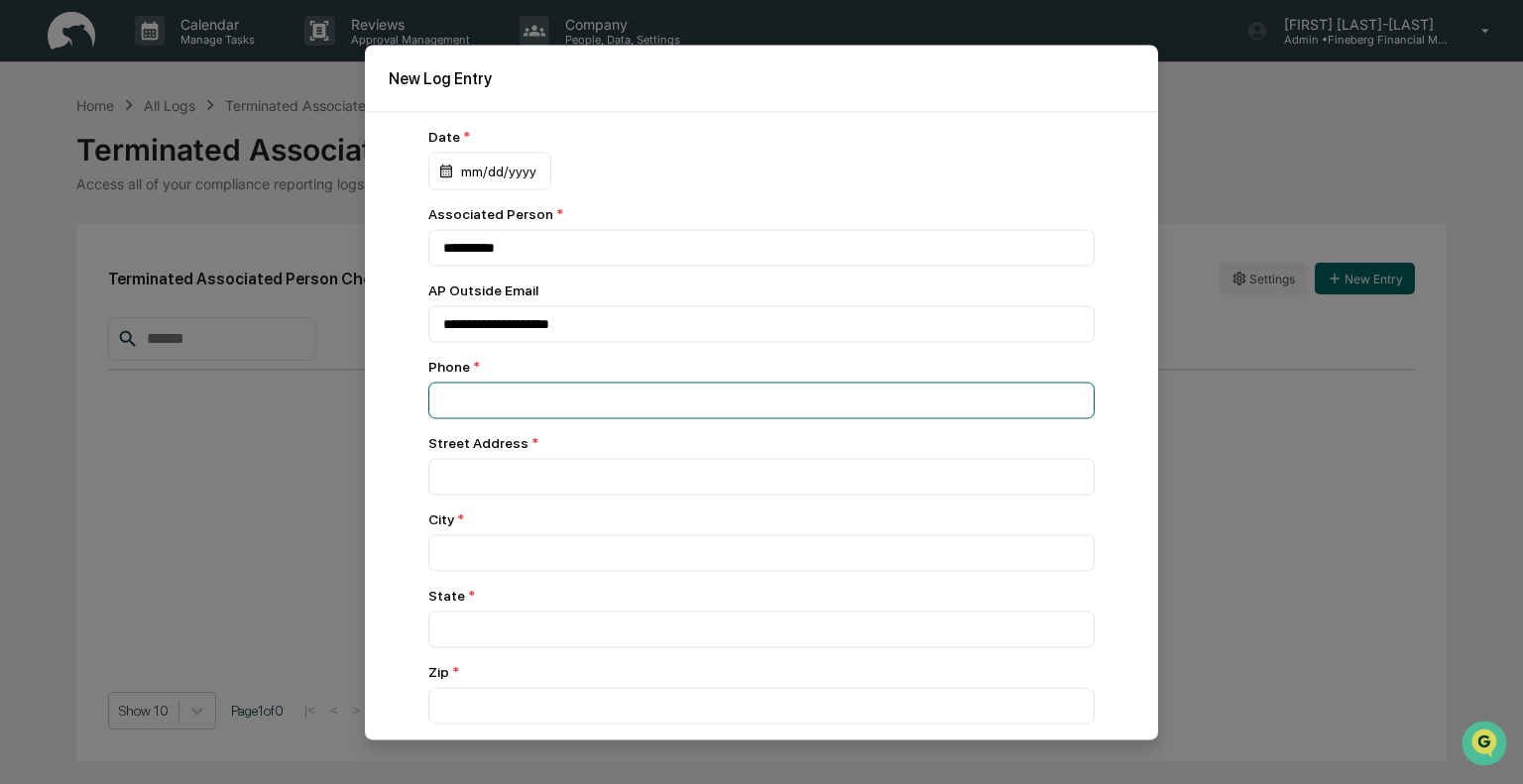 click at bounding box center [762, 399] 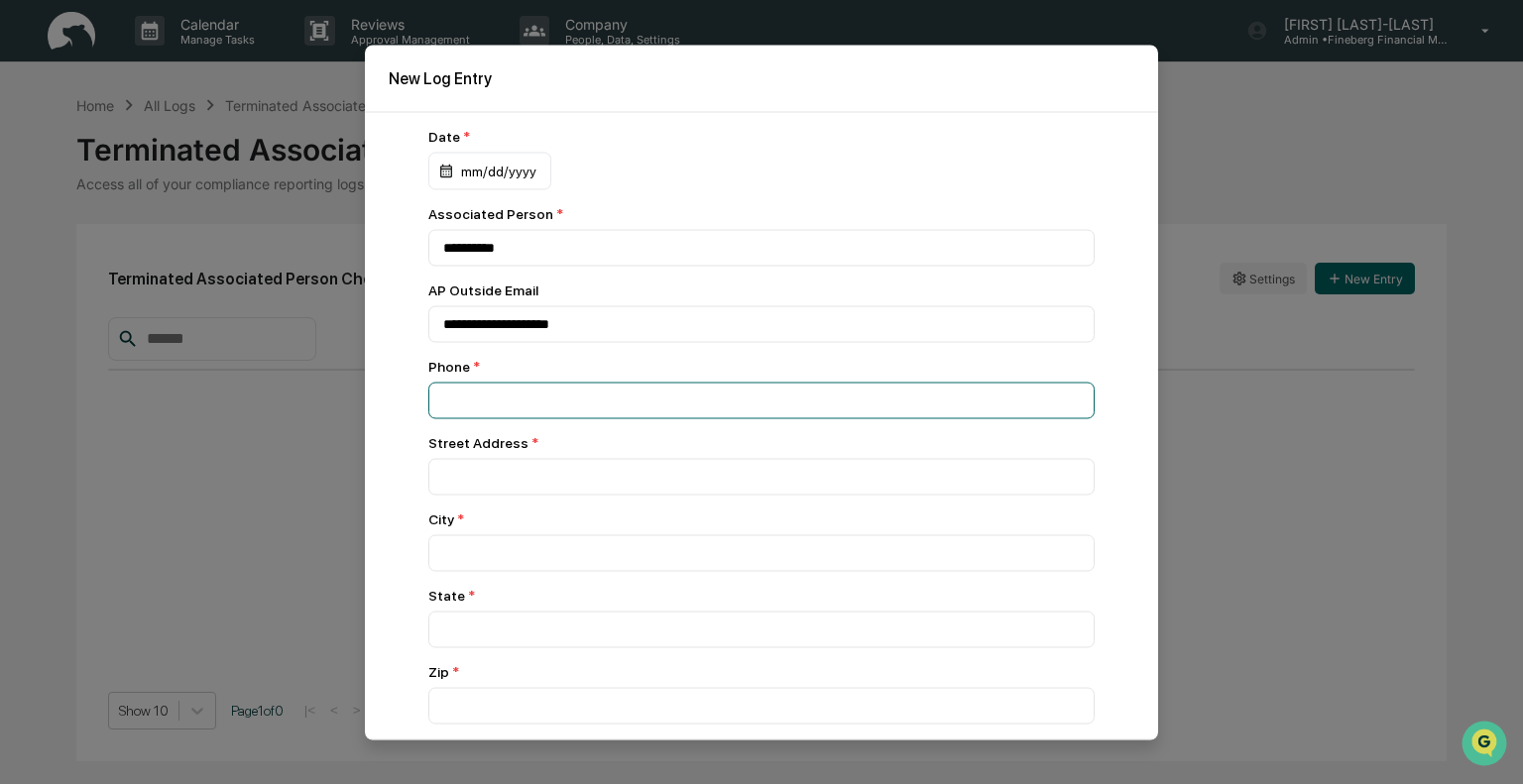 type on "***" 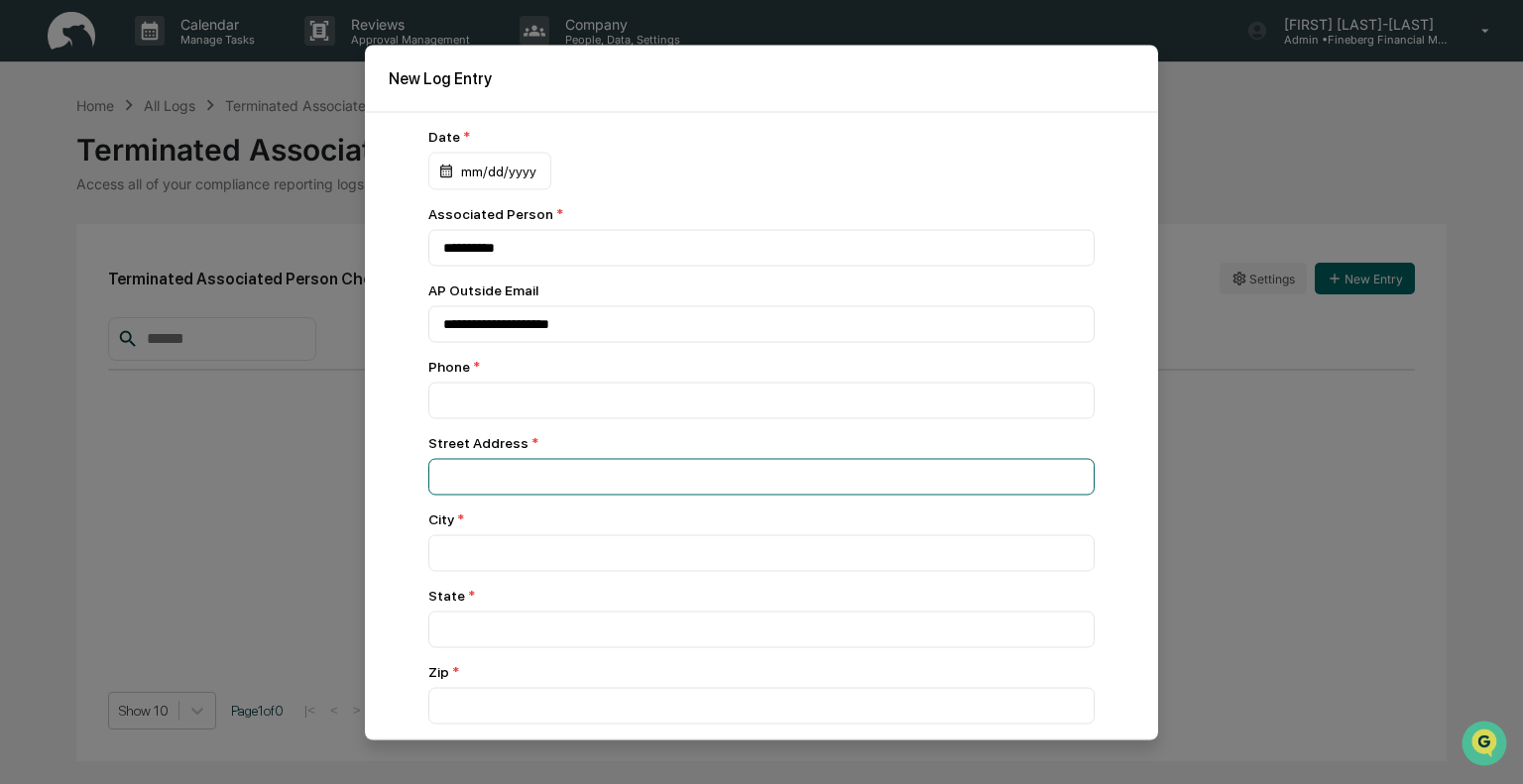 click at bounding box center (762, 247) 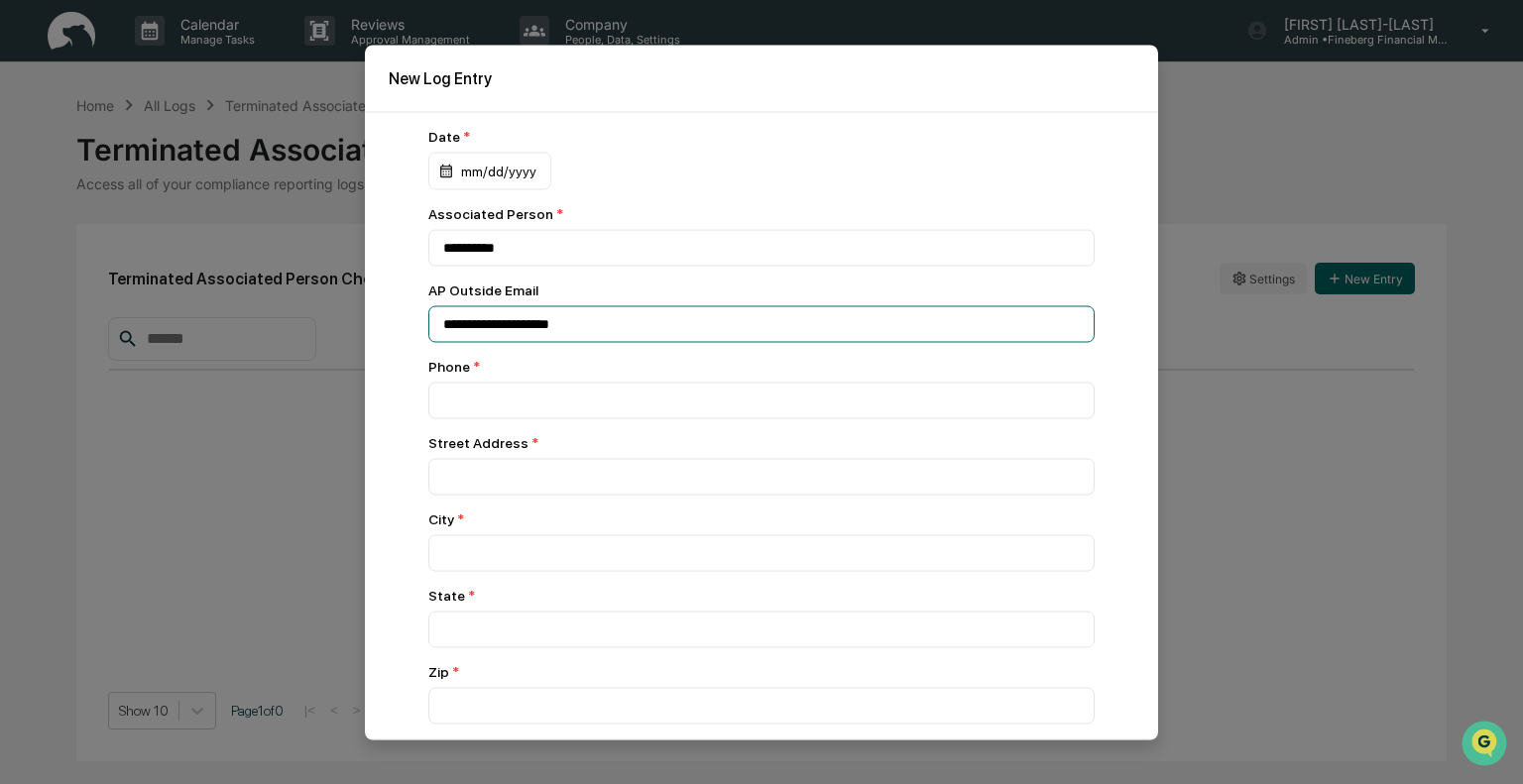 click on "**********" at bounding box center (762, 247) 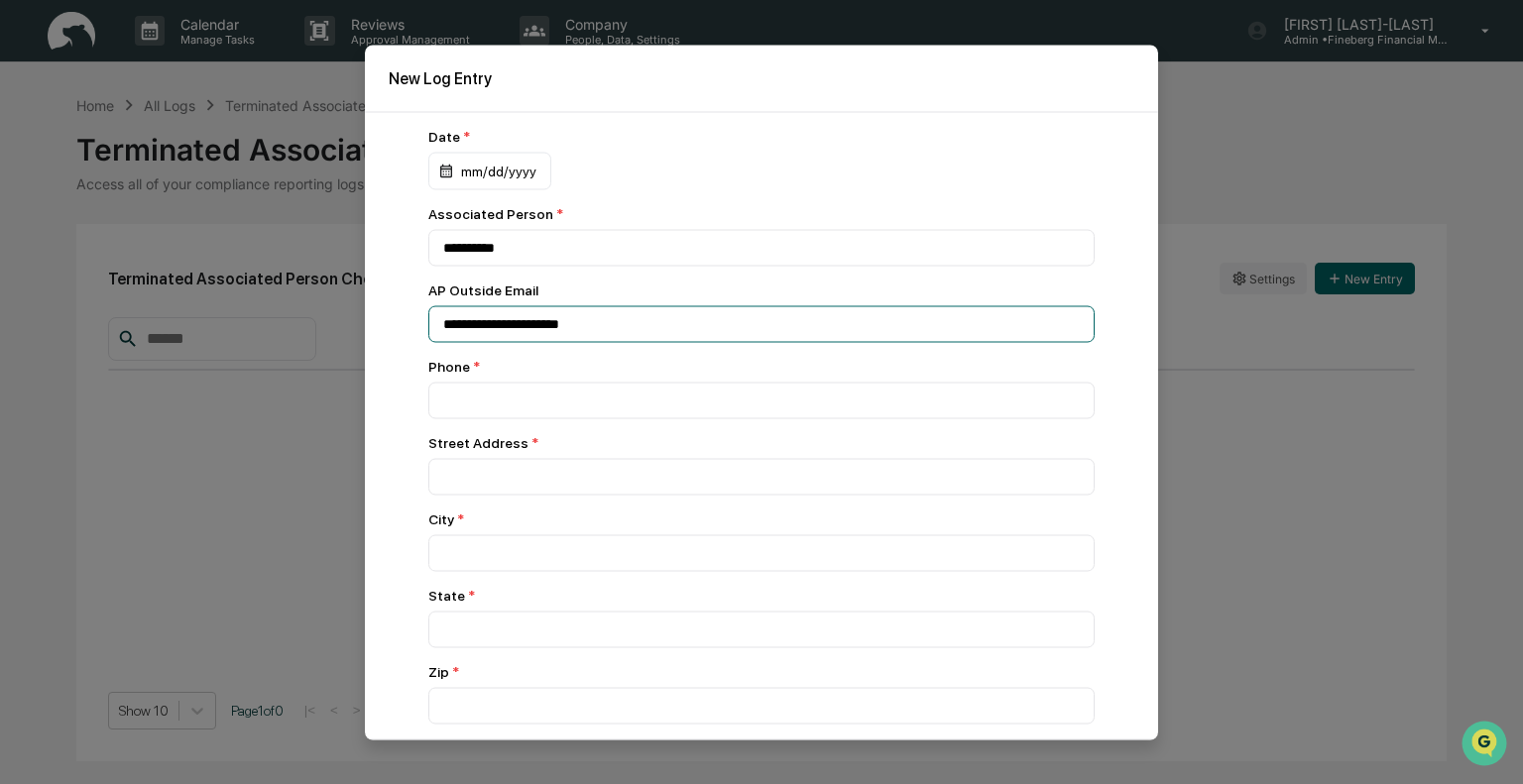 paste on "**********" 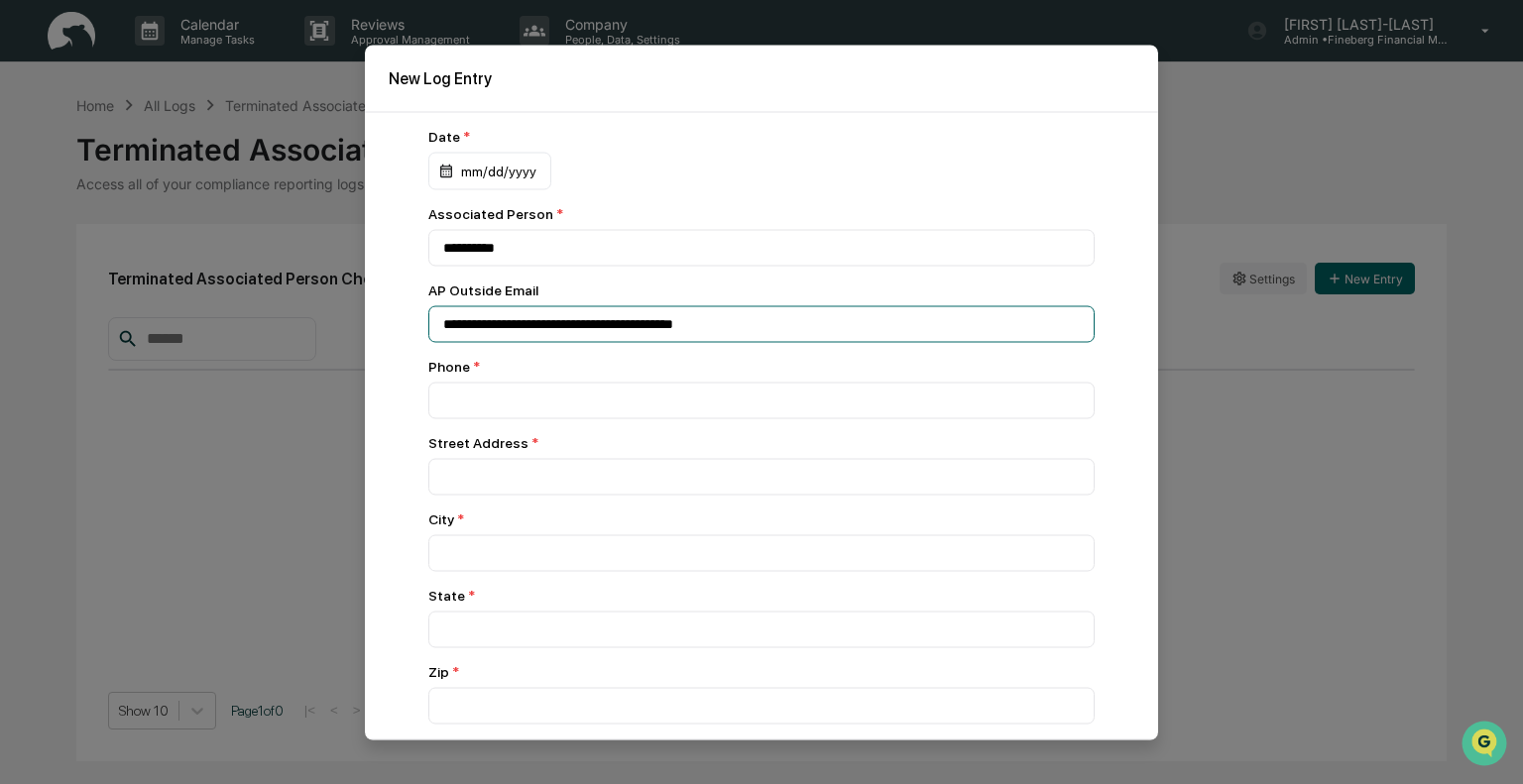 click on "**********" at bounding box center [762, 247] 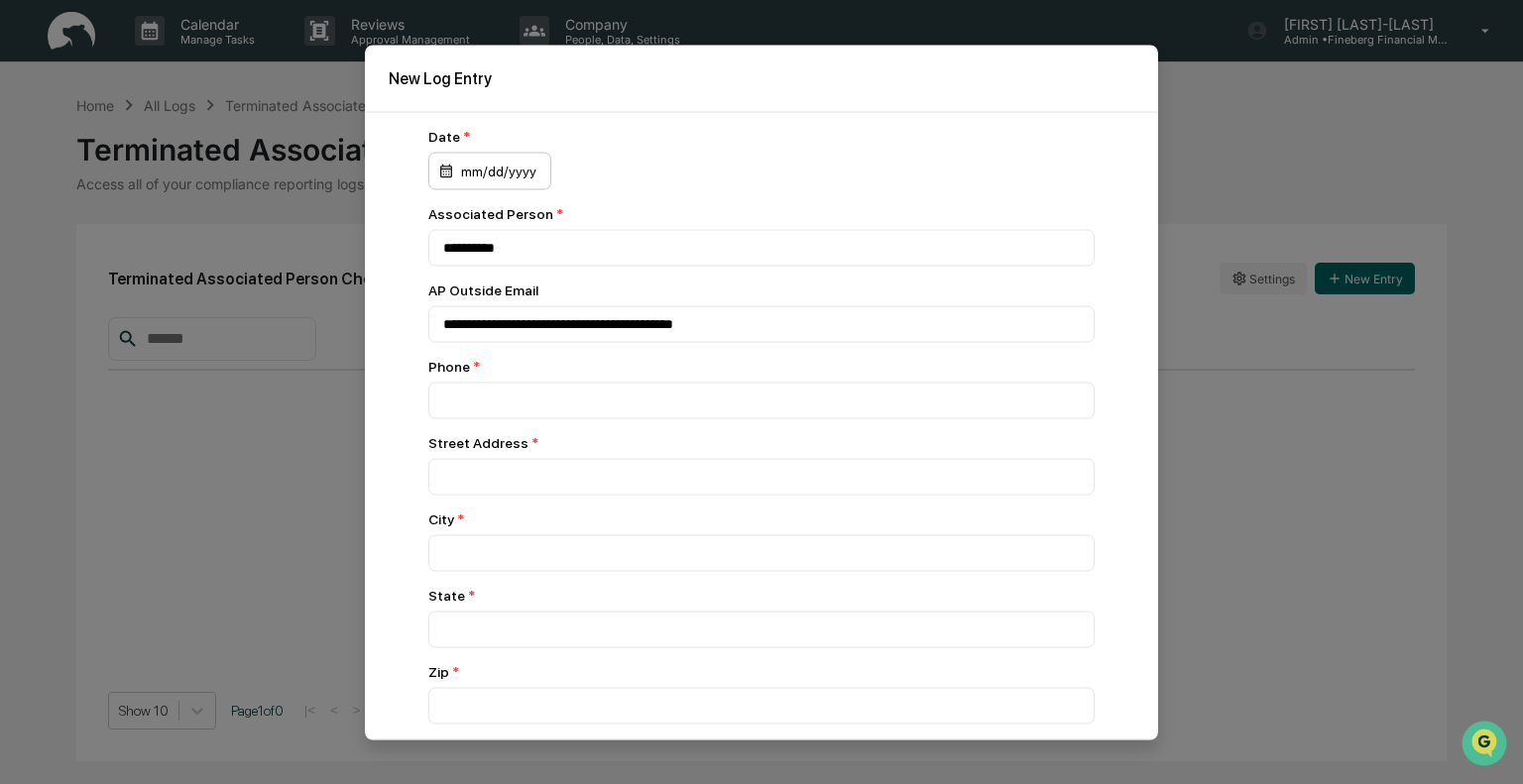 click on "mm/dd/yyyy" at bounding box center (490, 170) 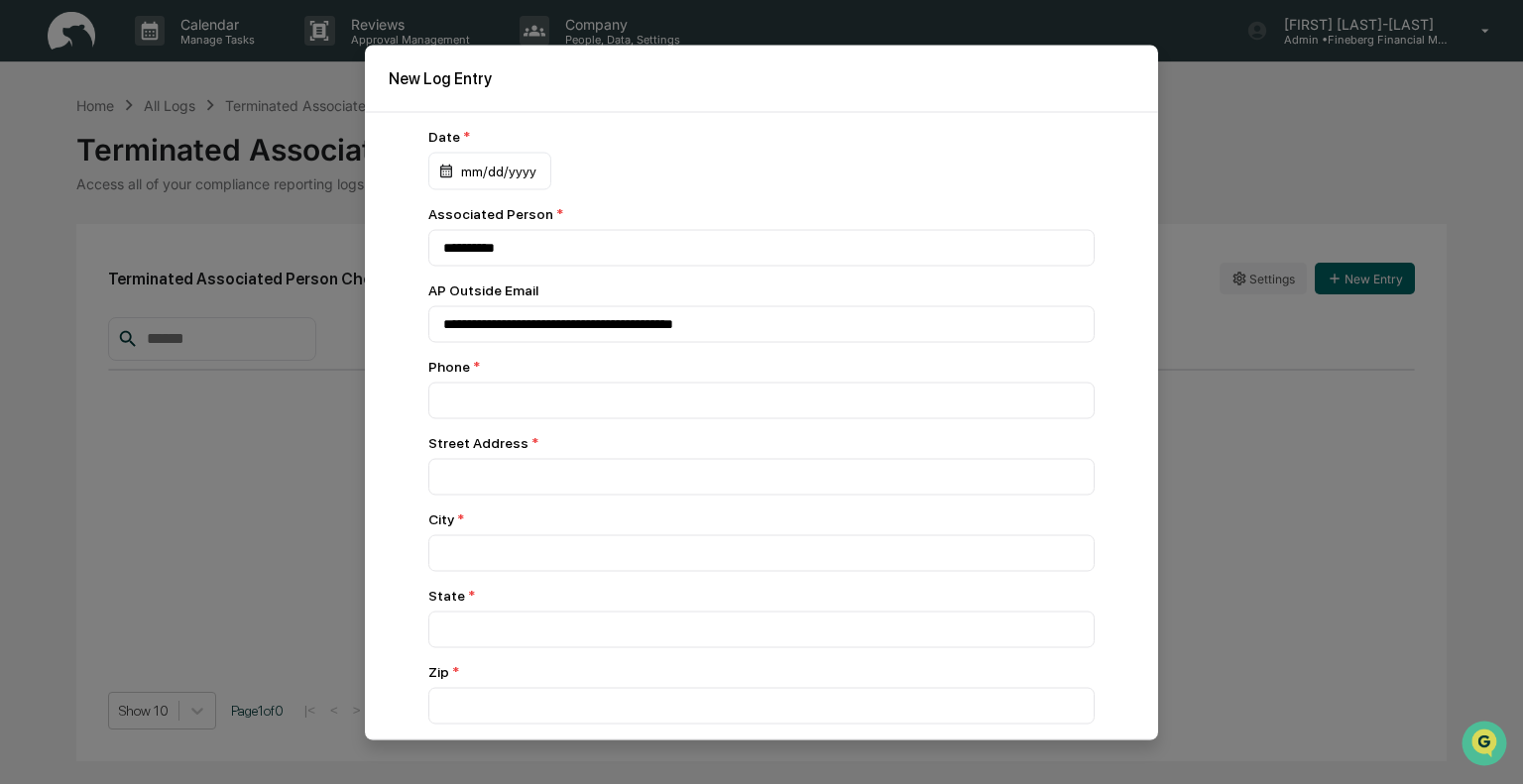 click 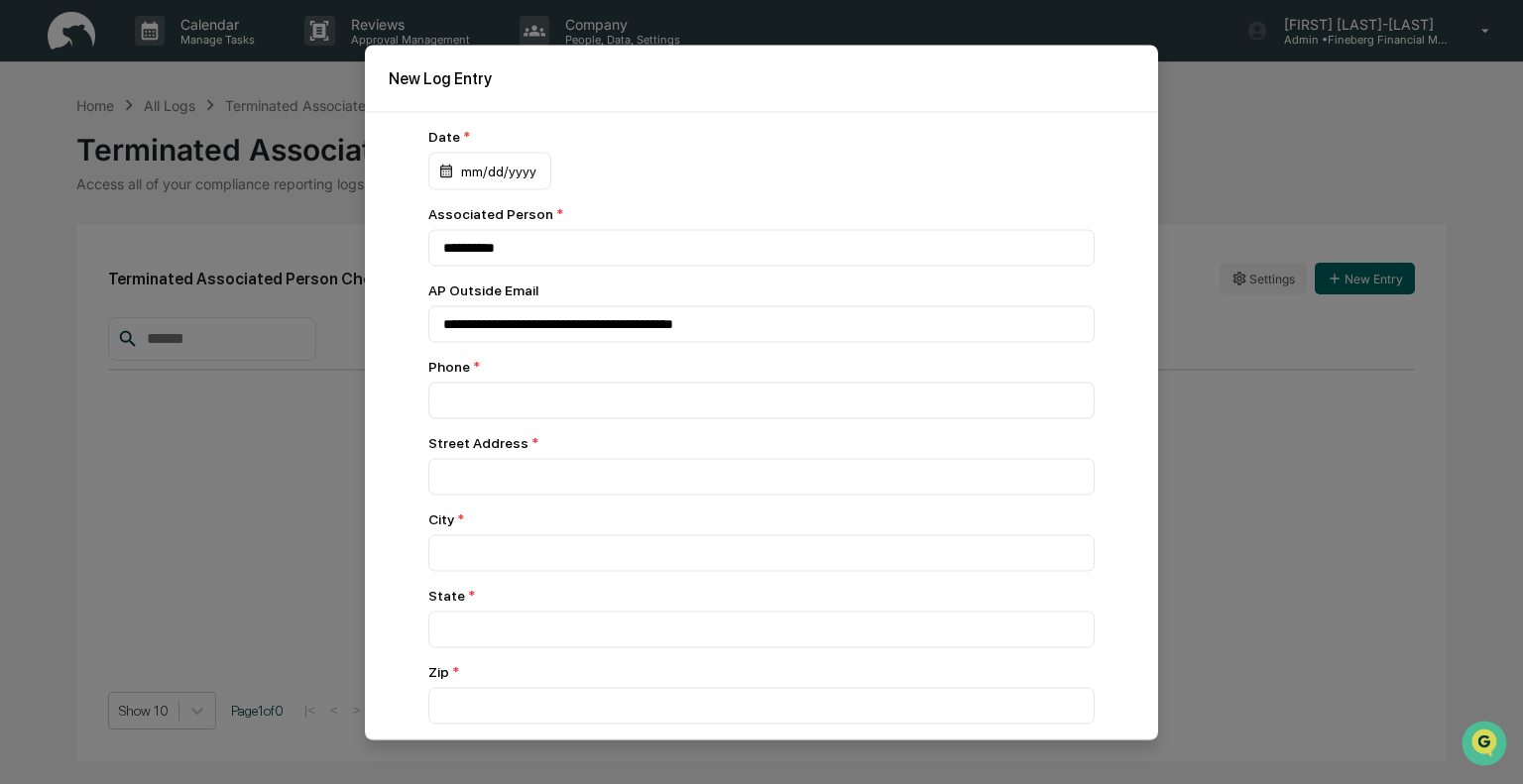 click on "24" at bounding box center (46, 977) 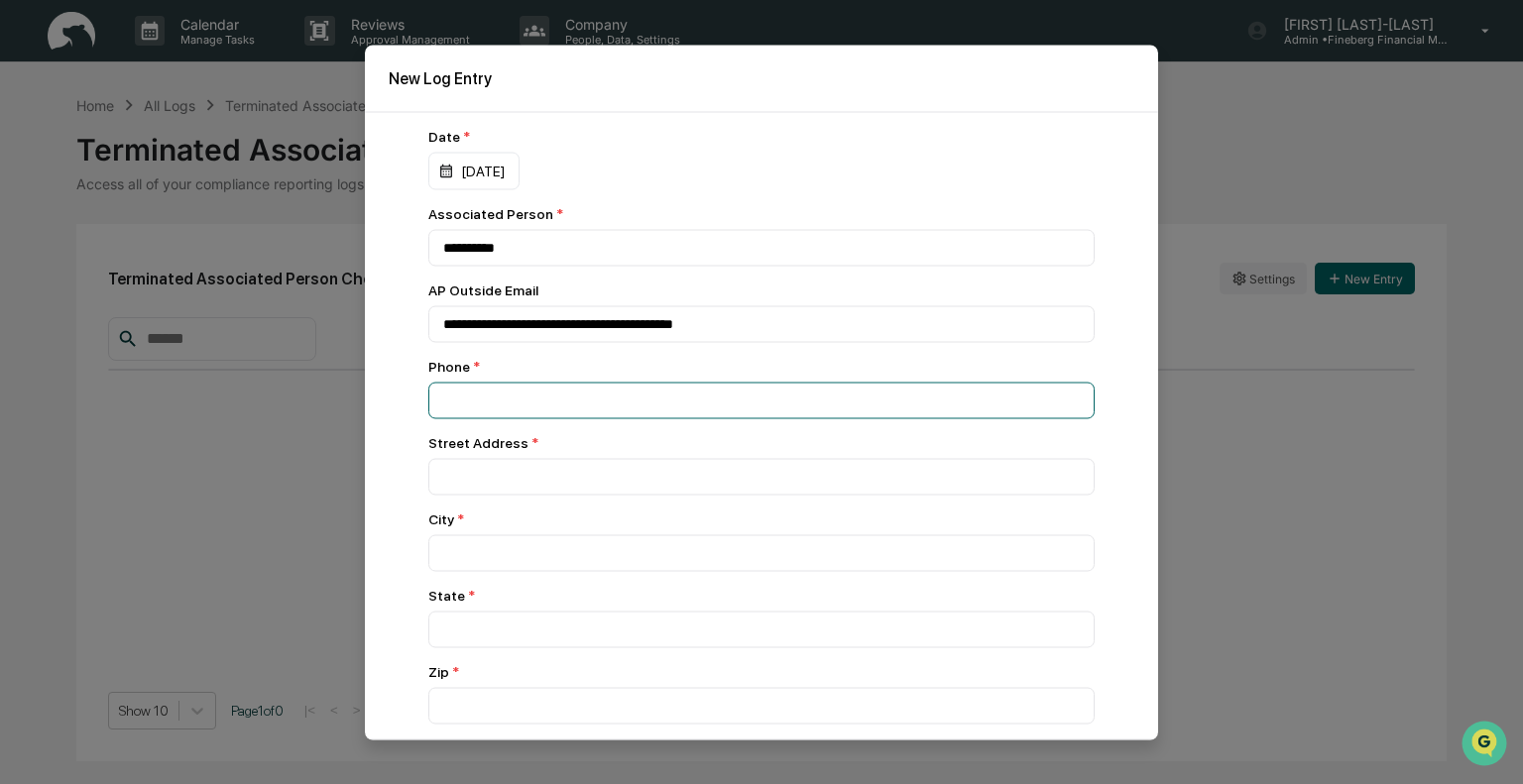 click at bounding box center (762, 399) 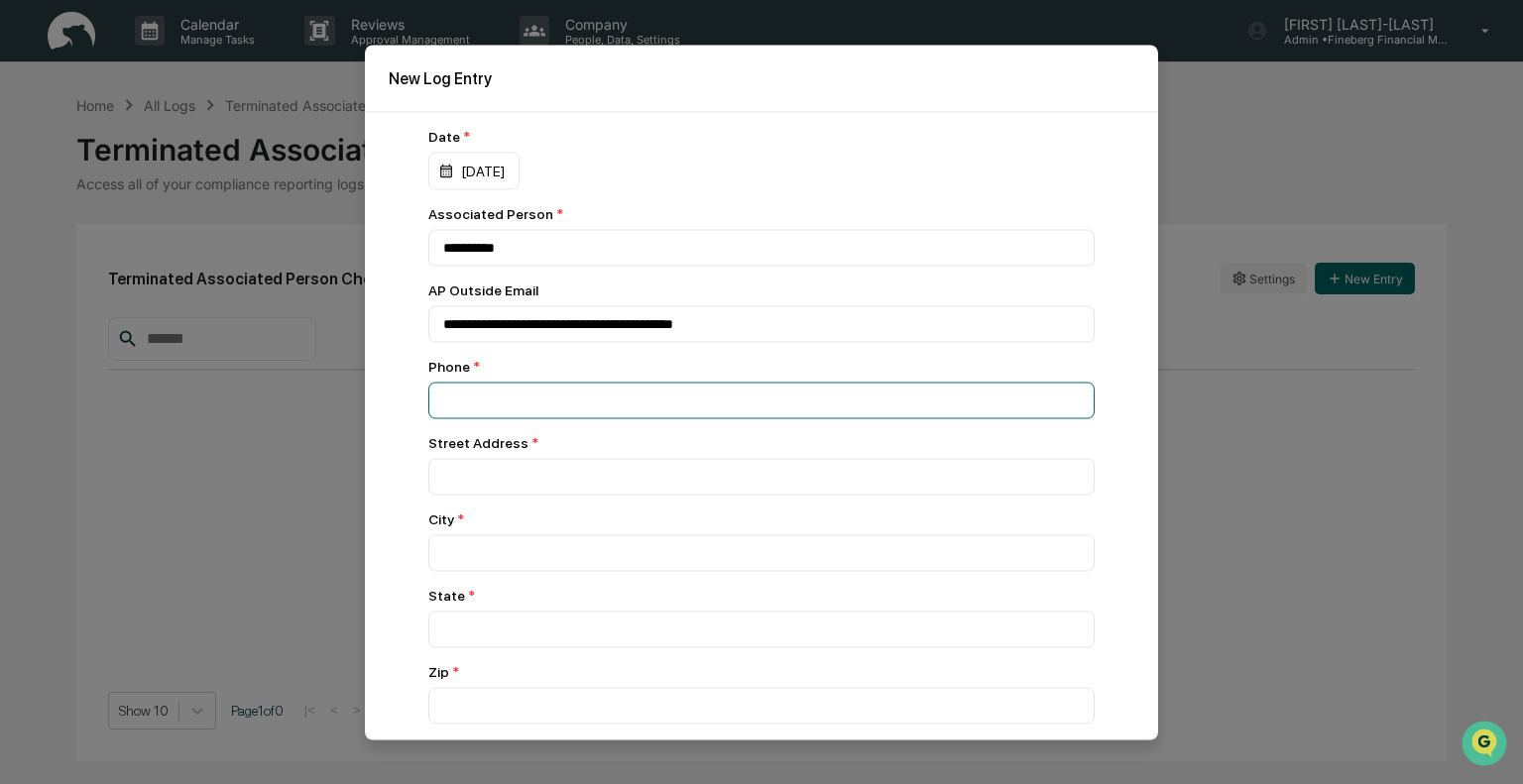 type on "***" 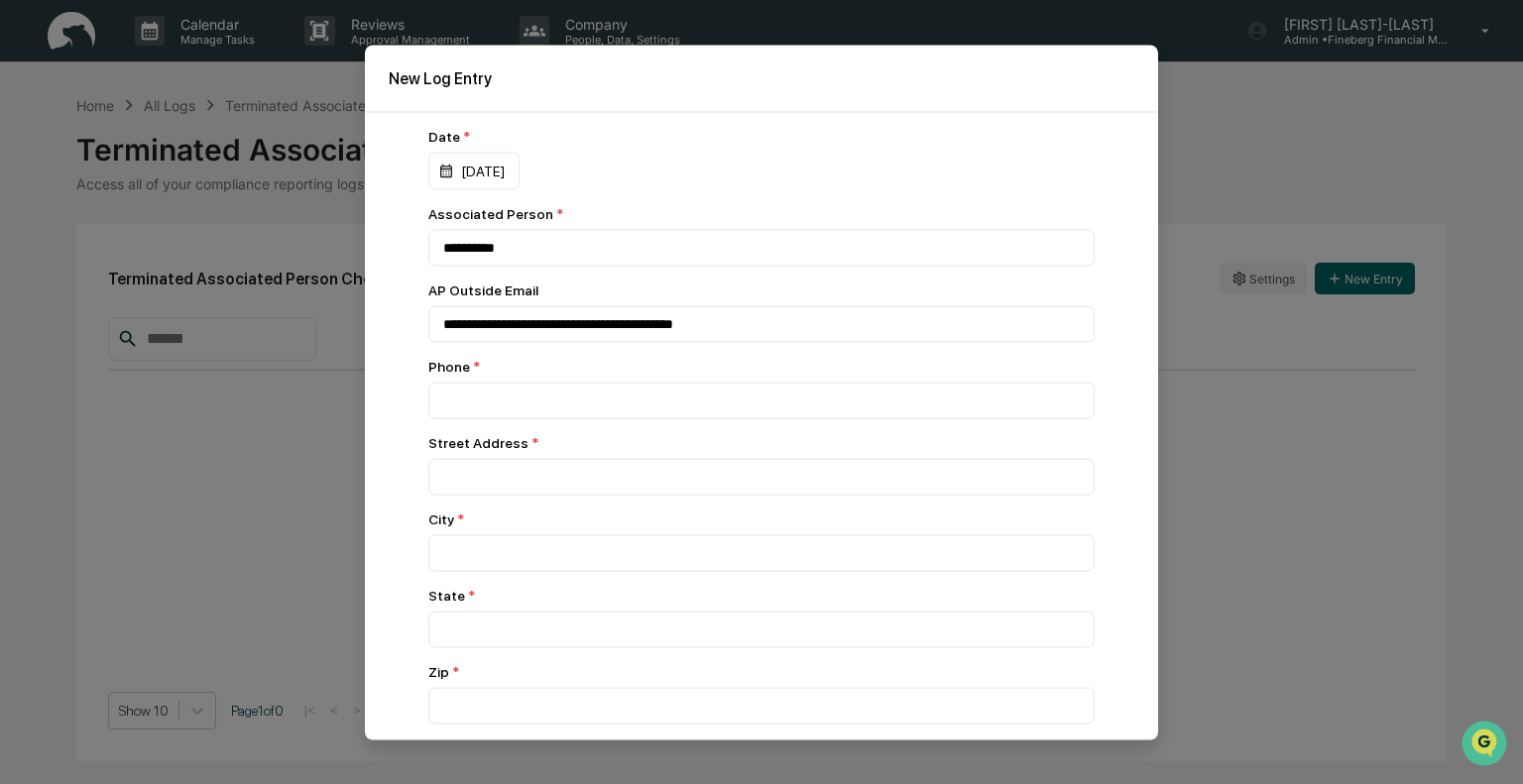 click on "**********" at bounding box center [762, 425] 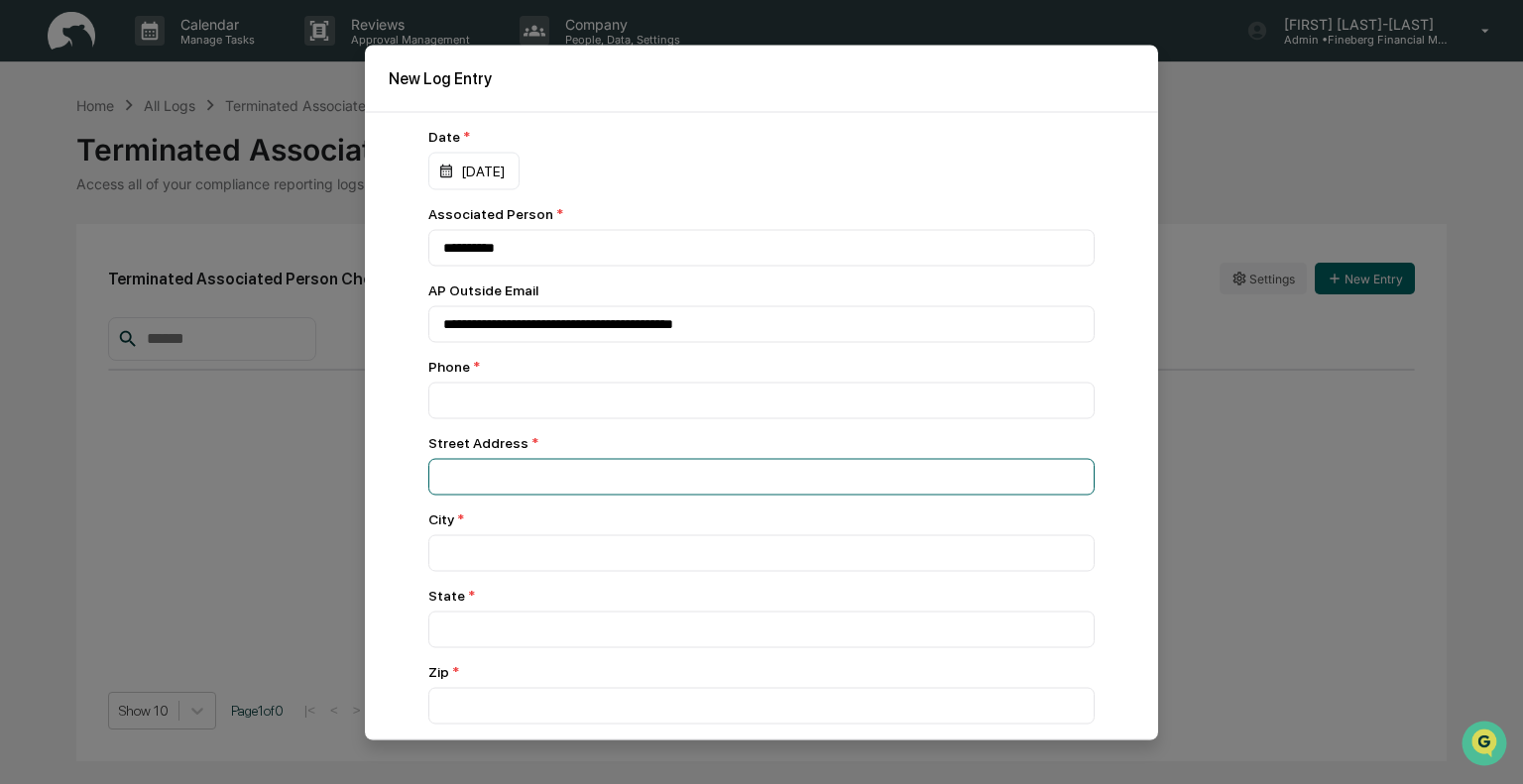 click at bounding box center [762, 247] 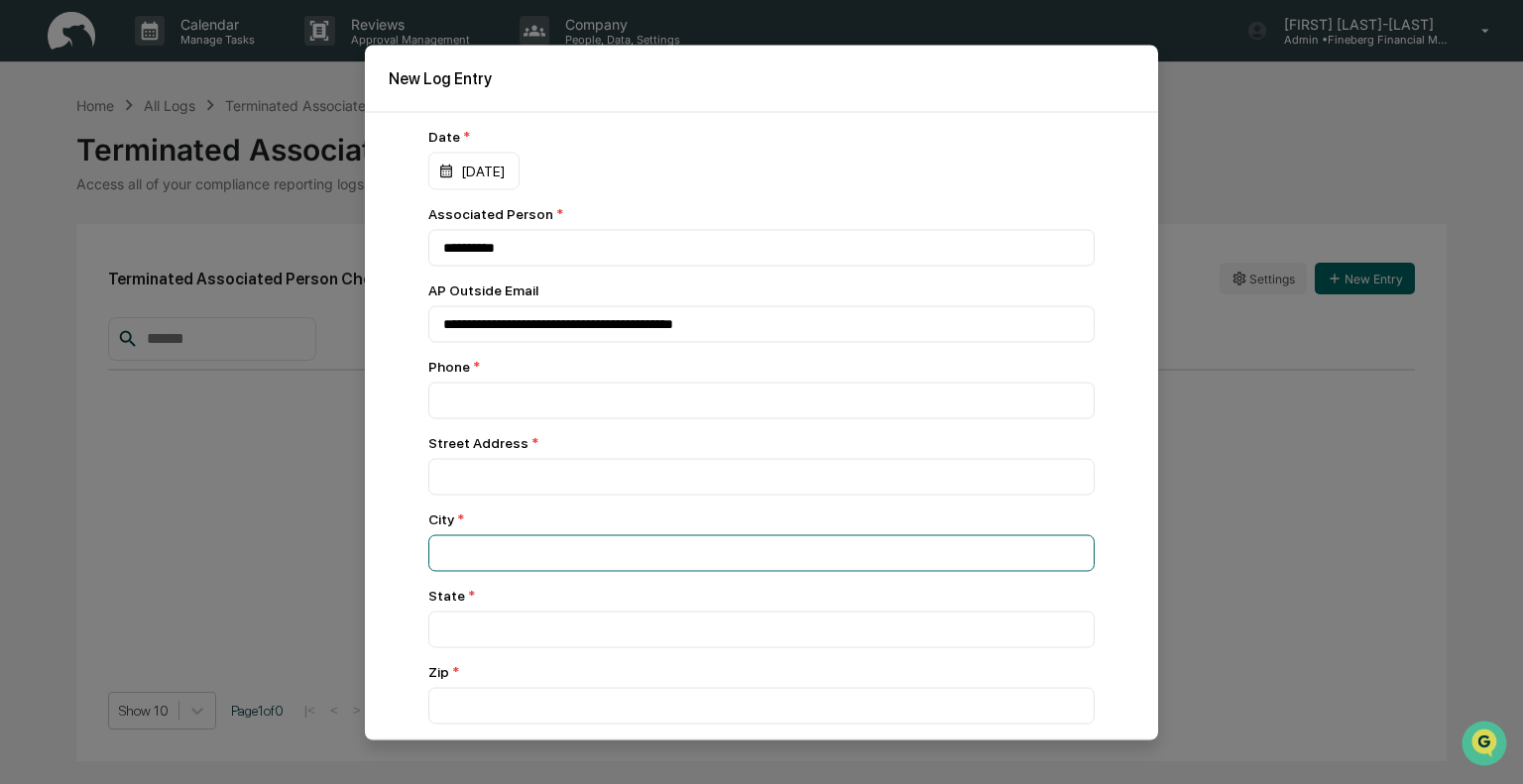click at bounding box center (762, 247) 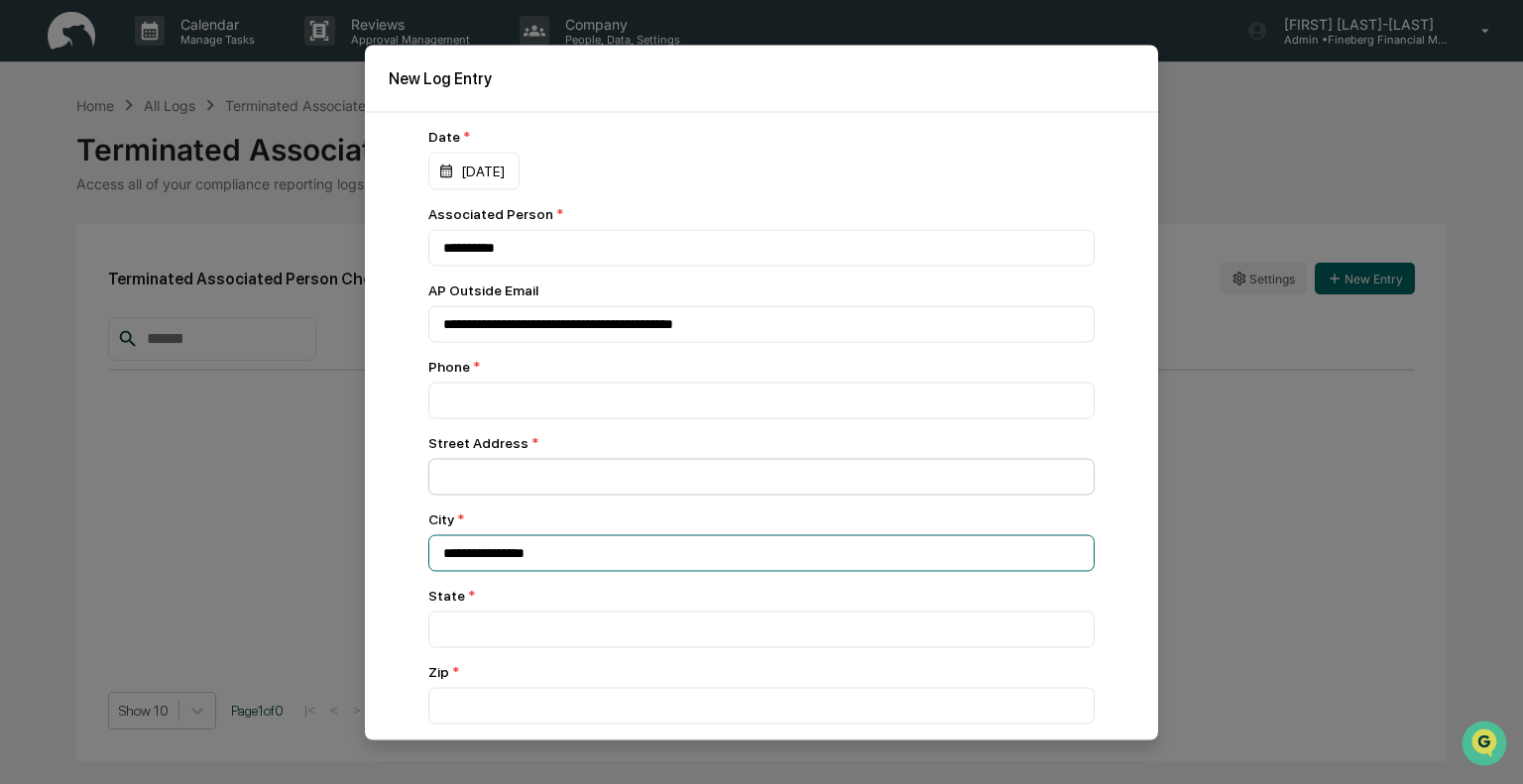 type on "**********" 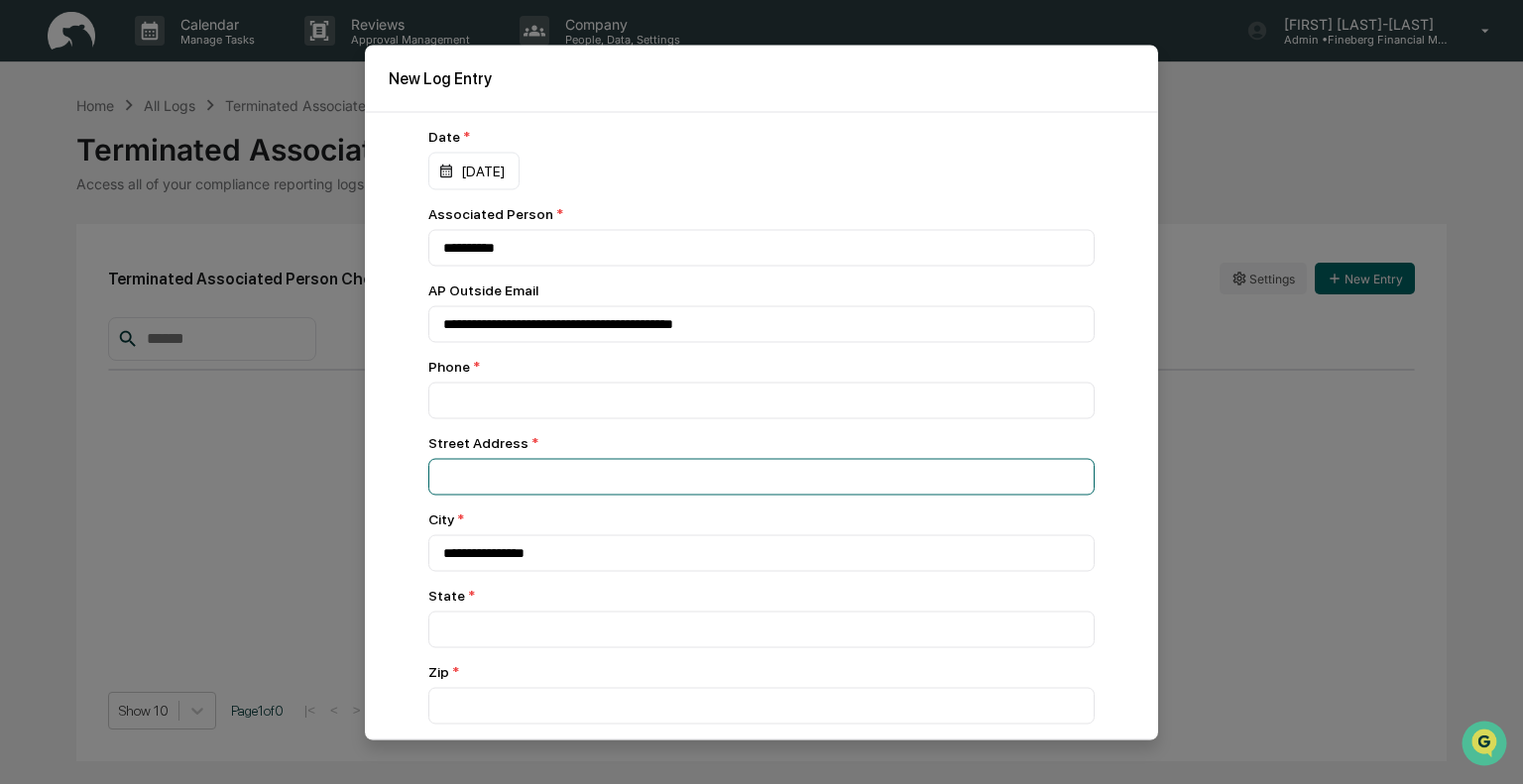 click at bounding box center [762, 247] 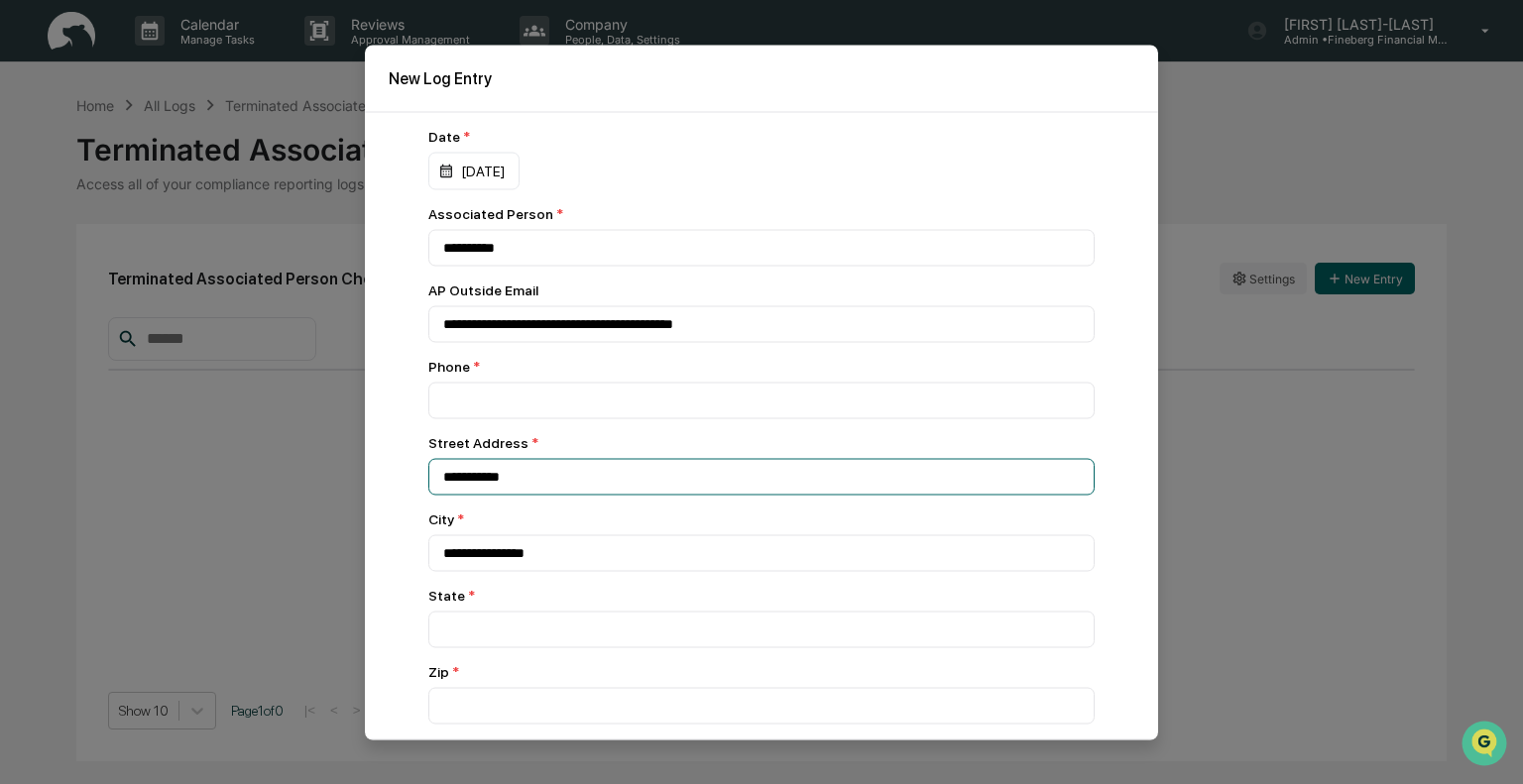 type on "**********" 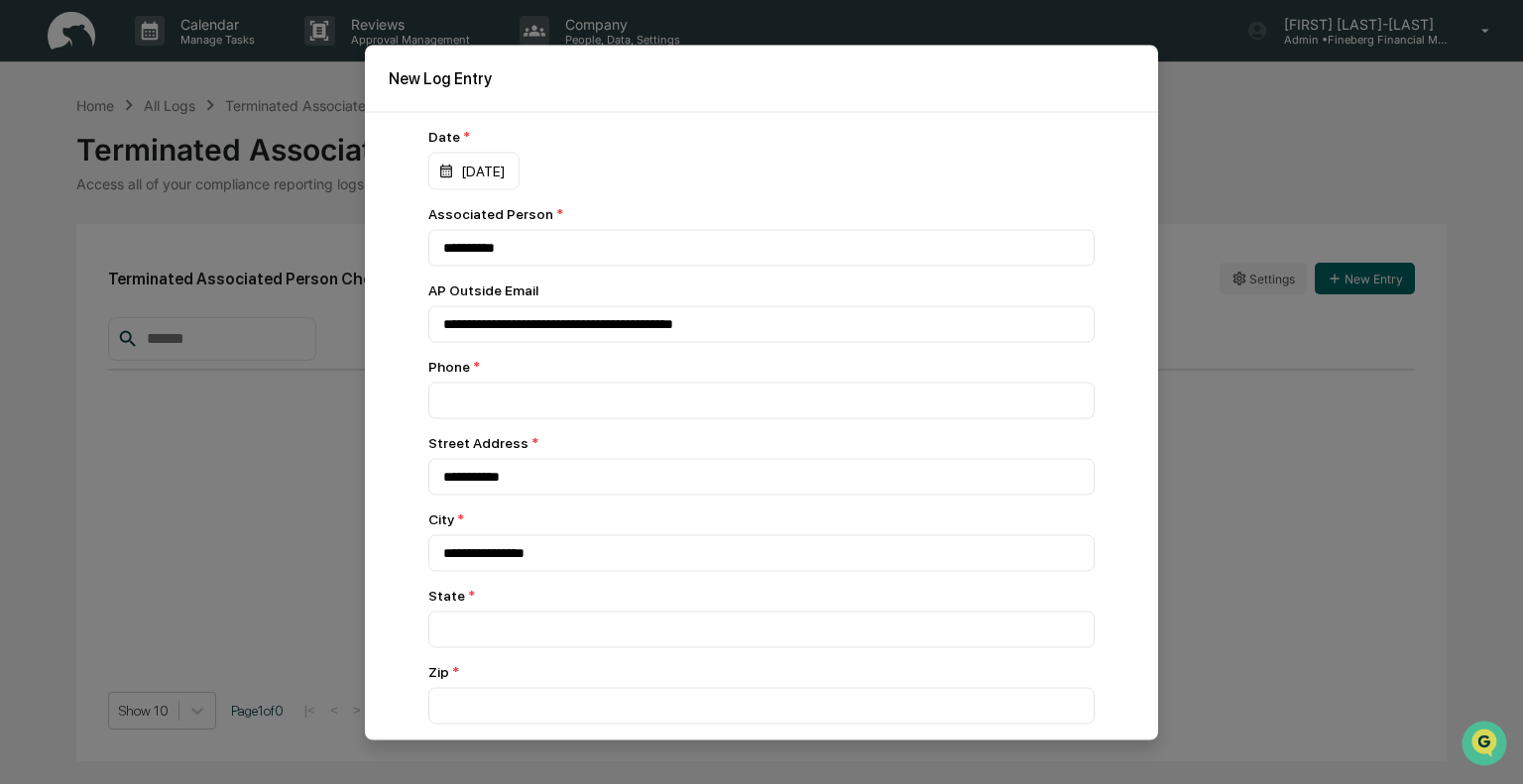click on "**********" at bounding box center [762, 583] 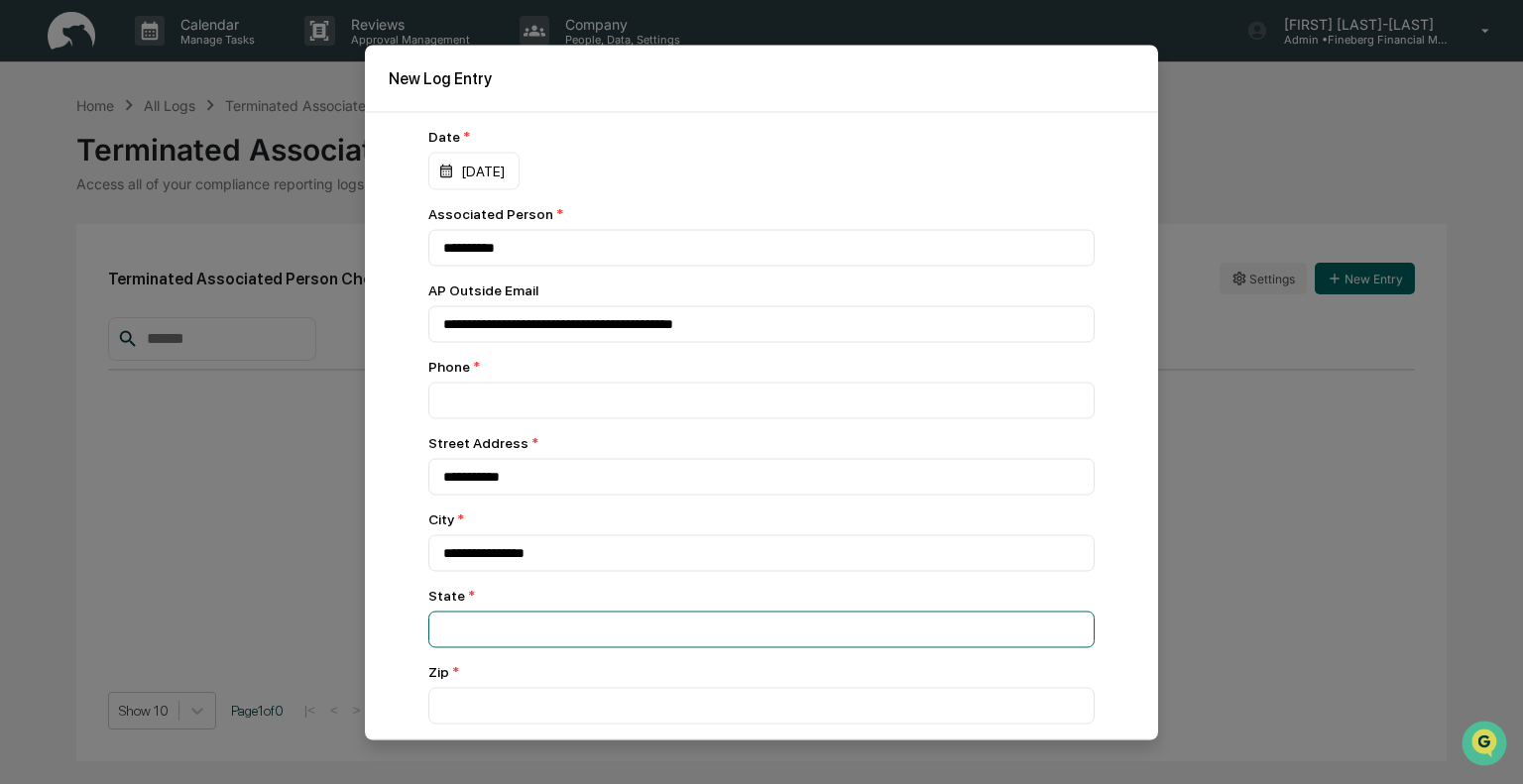 click at bounding box center (762, 247) 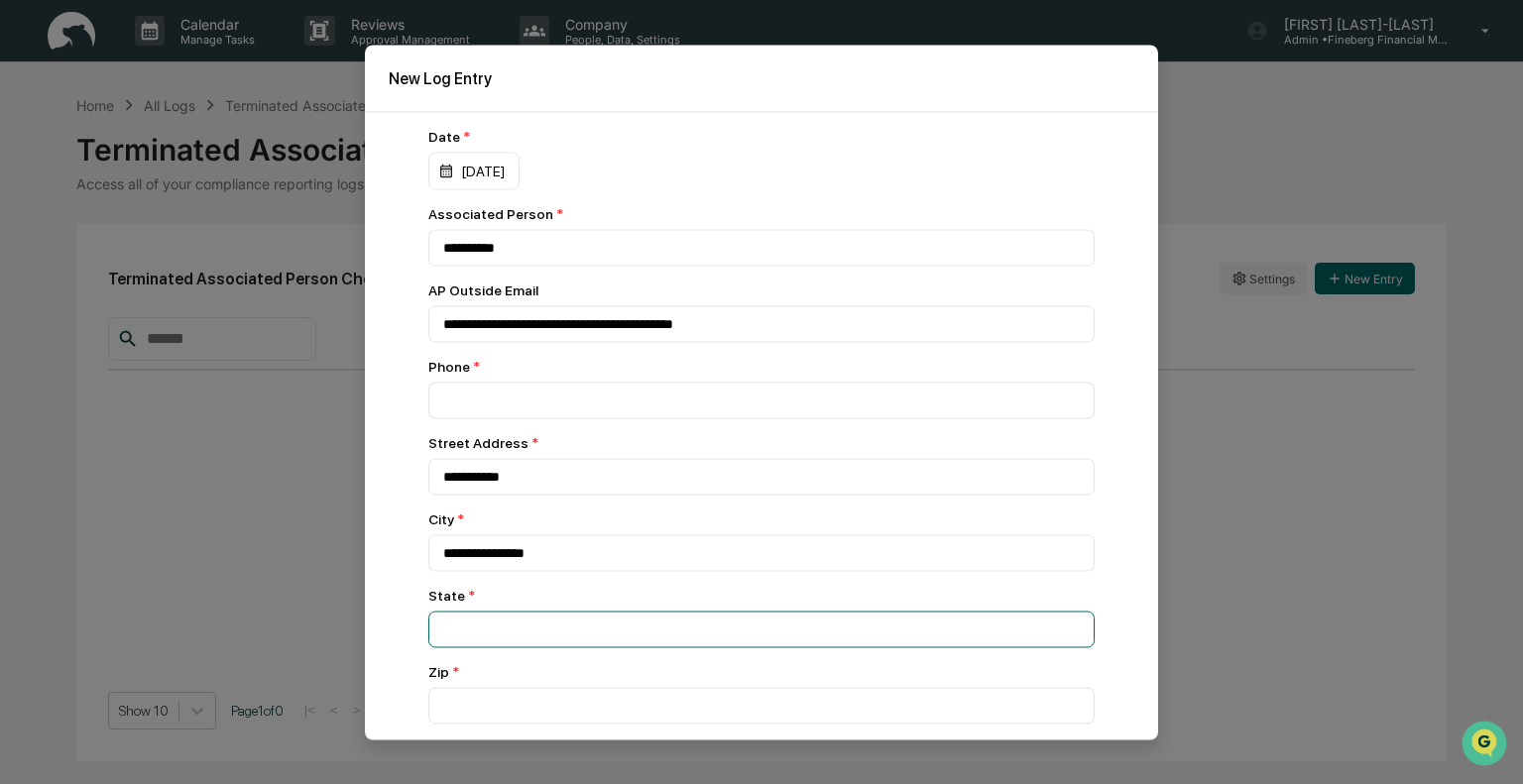 type on "**" 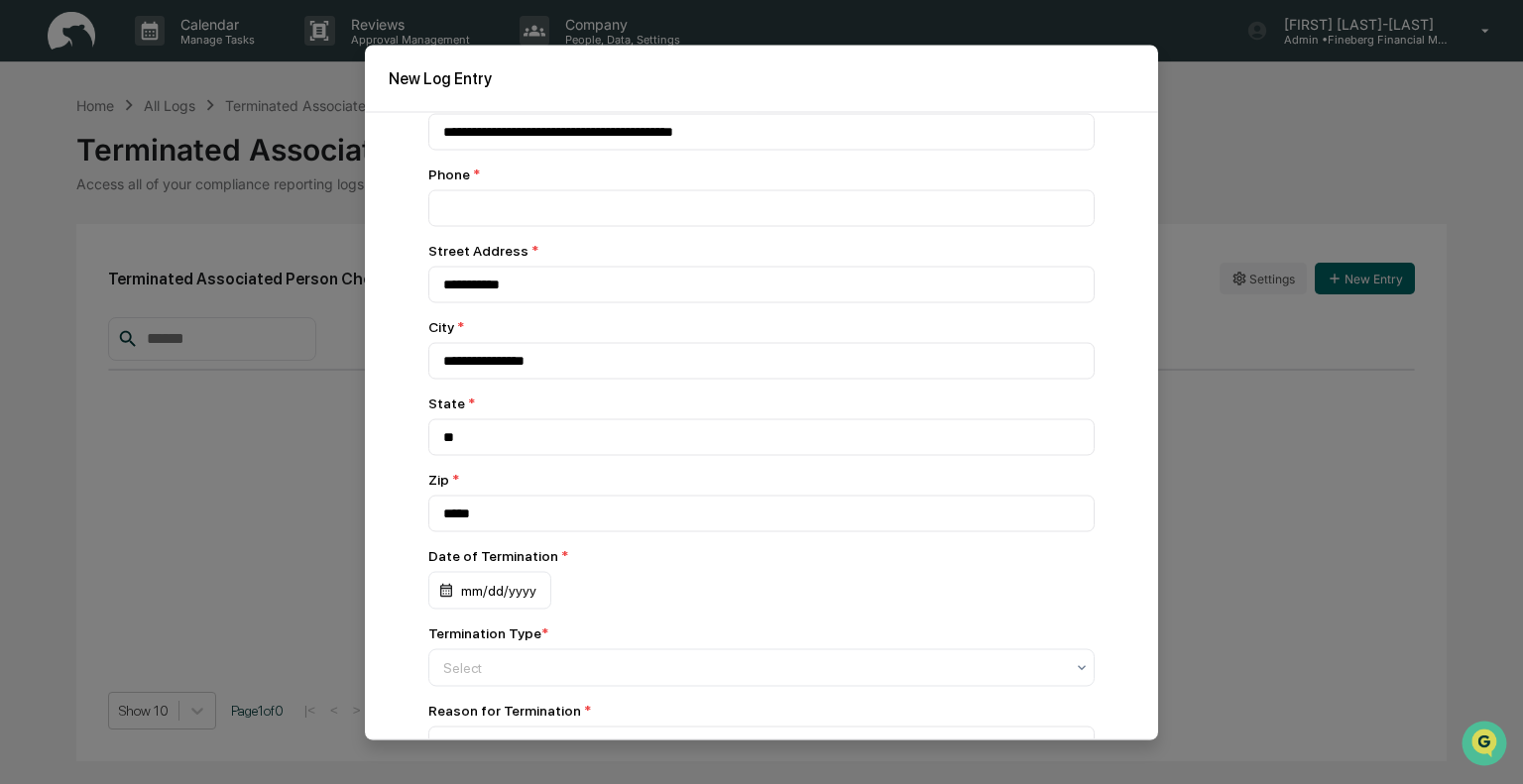 scroll, scrollTop: 219, scrollLeft: 0, axis: vertical 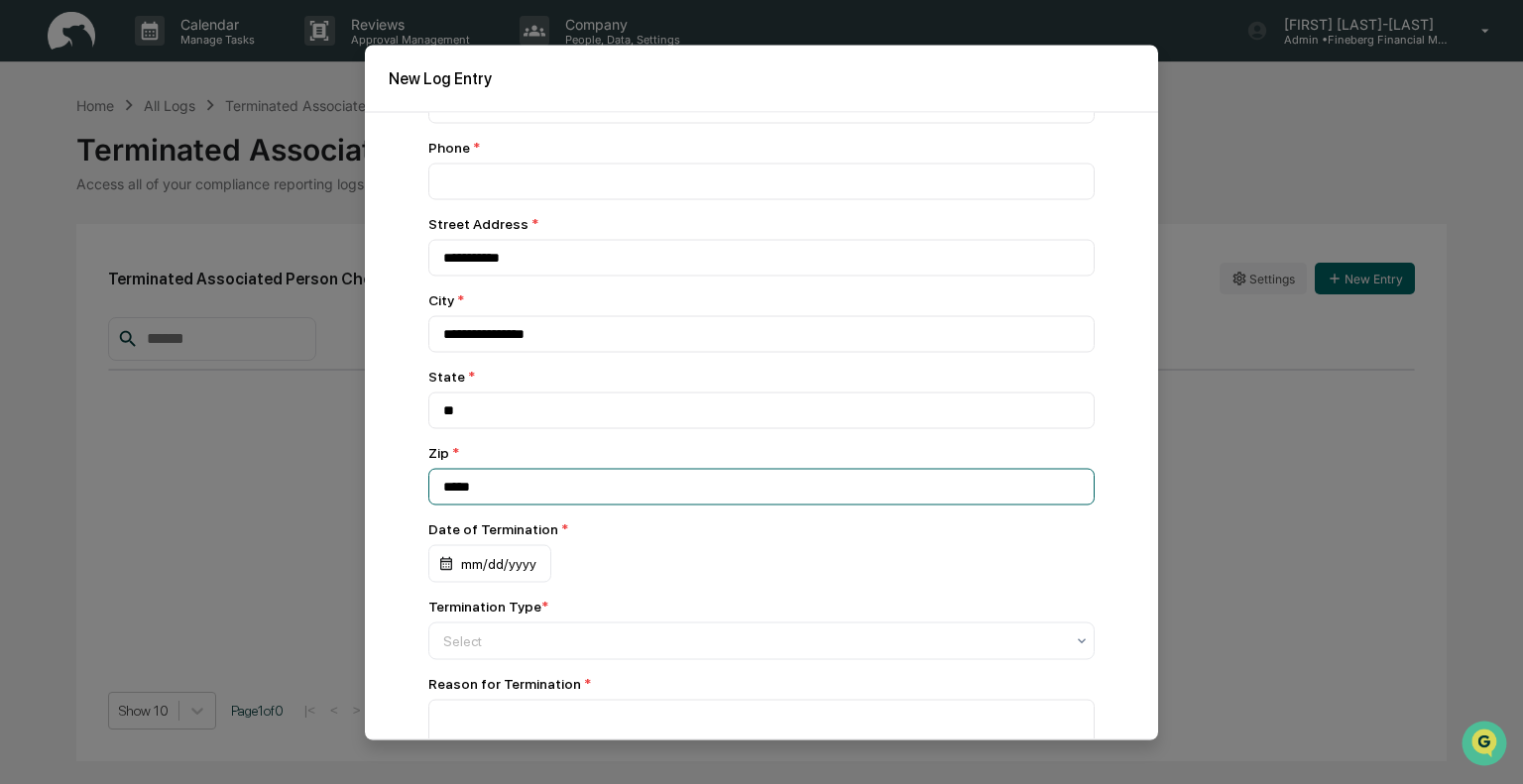 click on "*****" at bounding box center (762, 28) 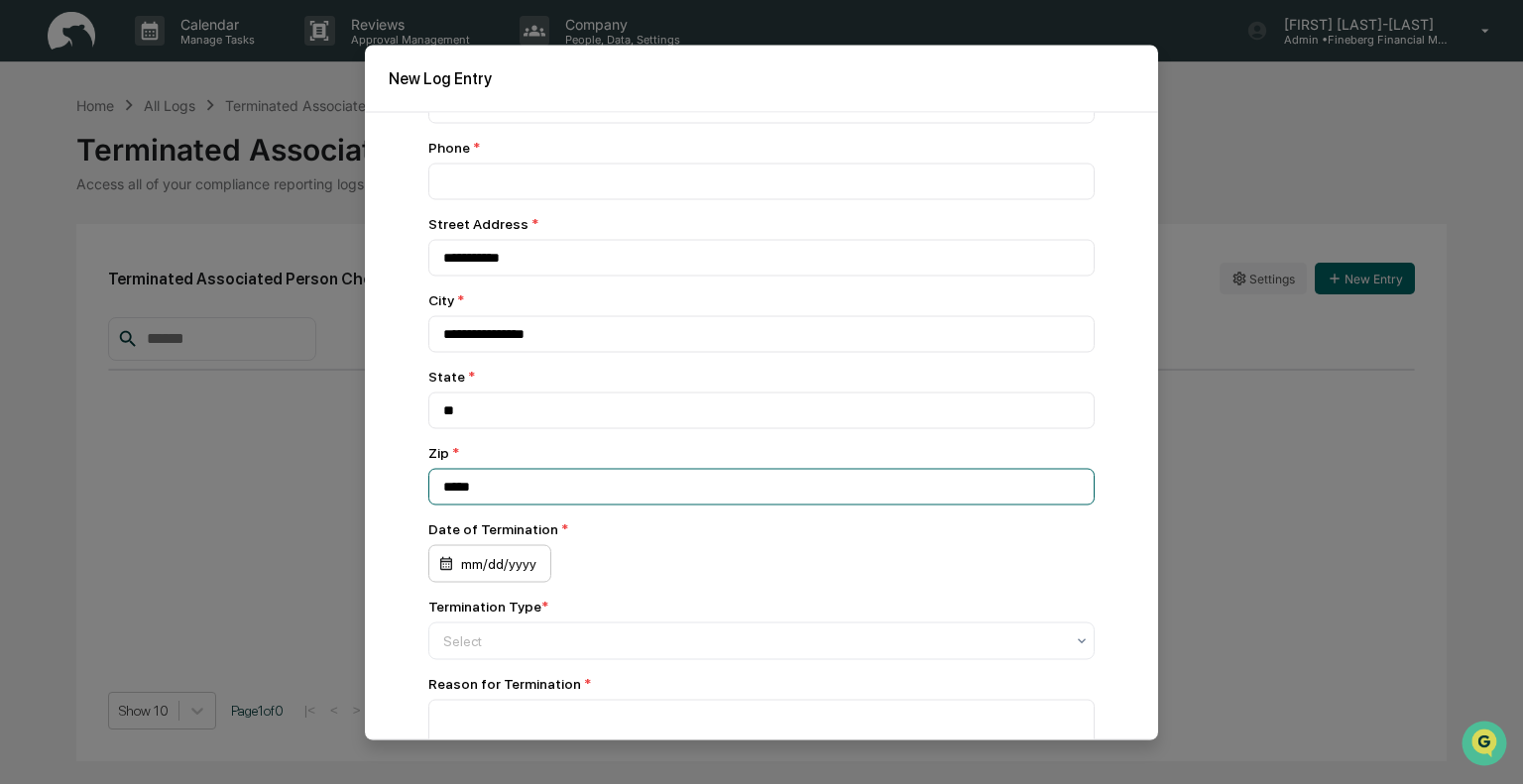 type on "*****" 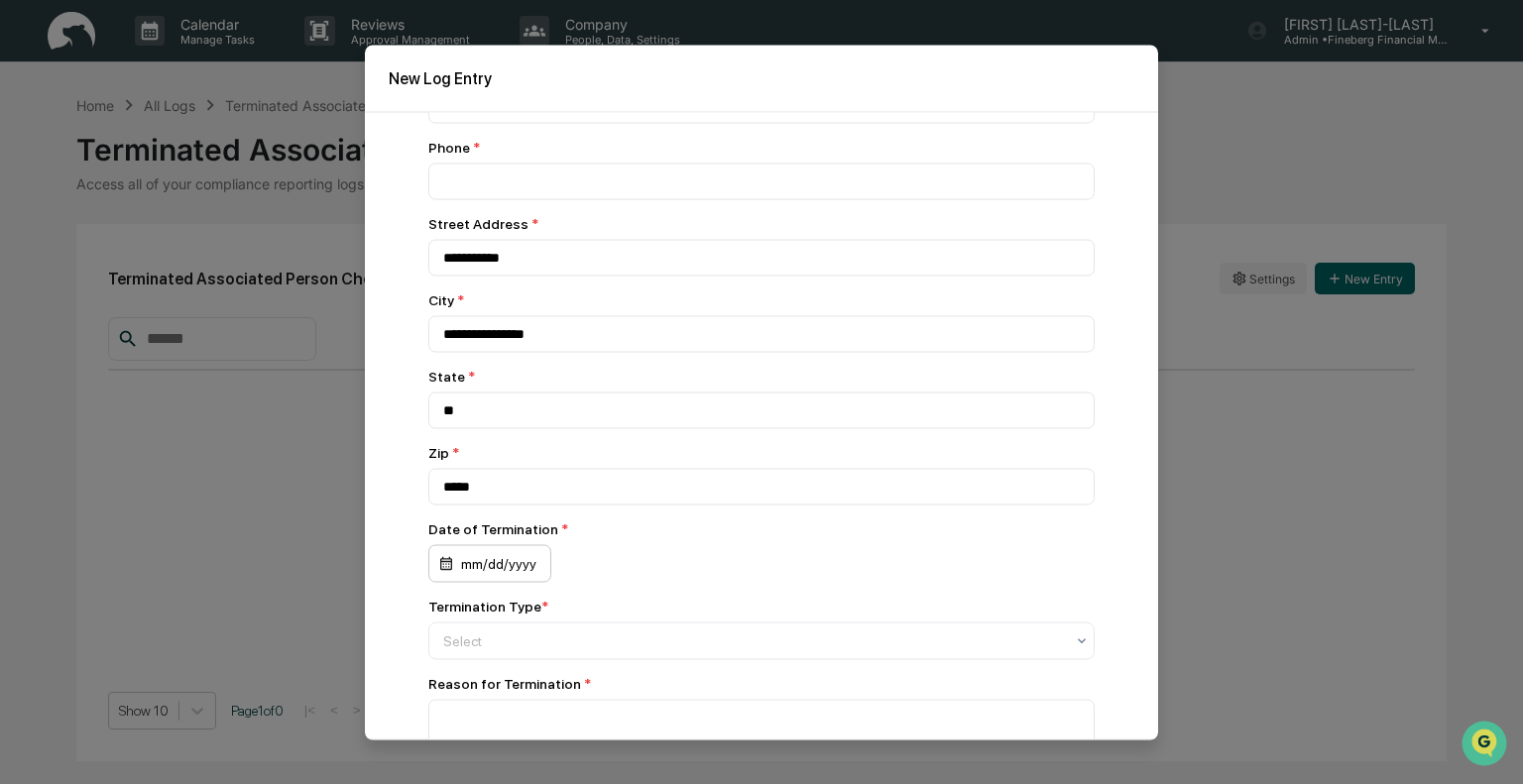 click on "mm/dd/yyyy" at bounding box center [474, -49] 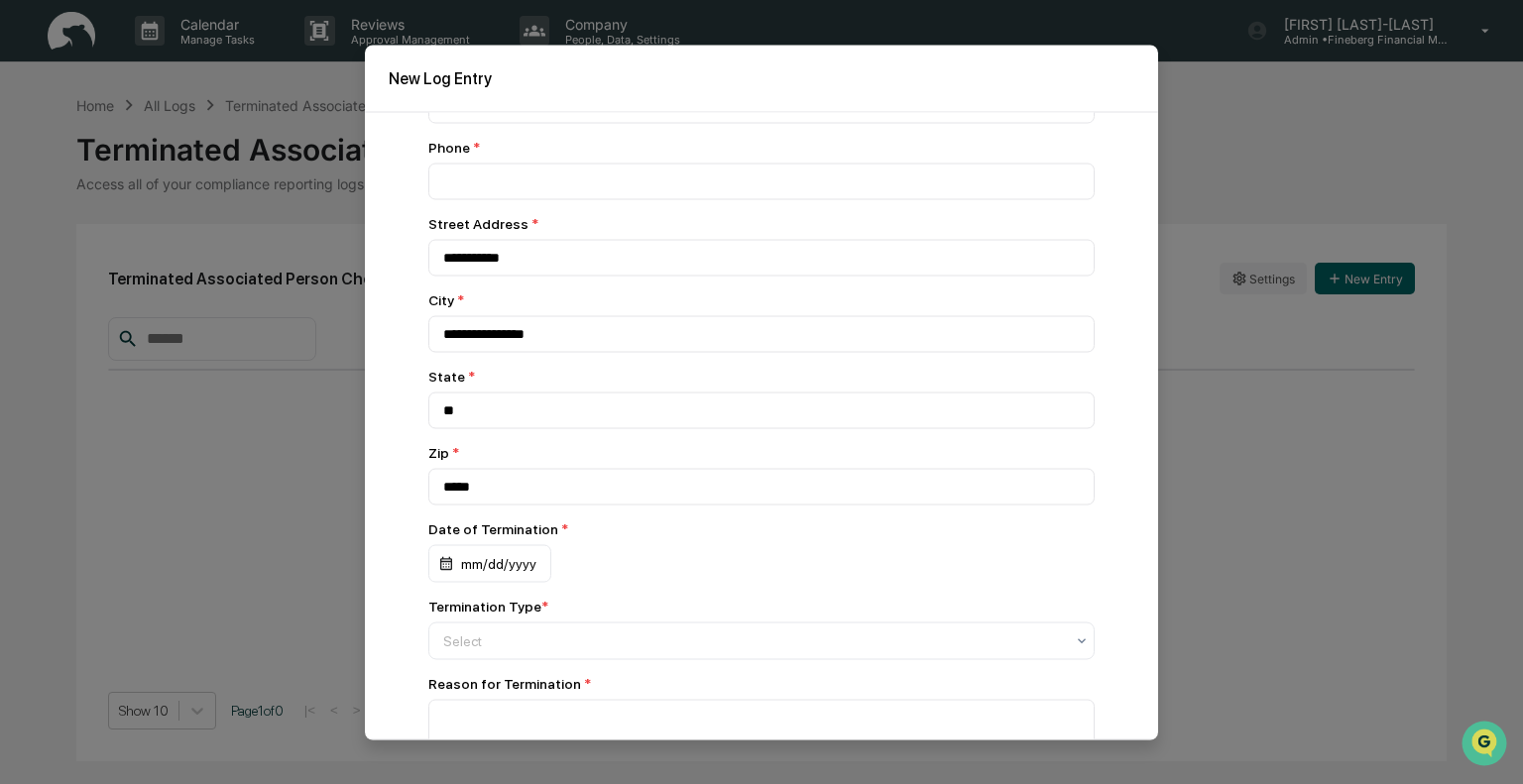 click 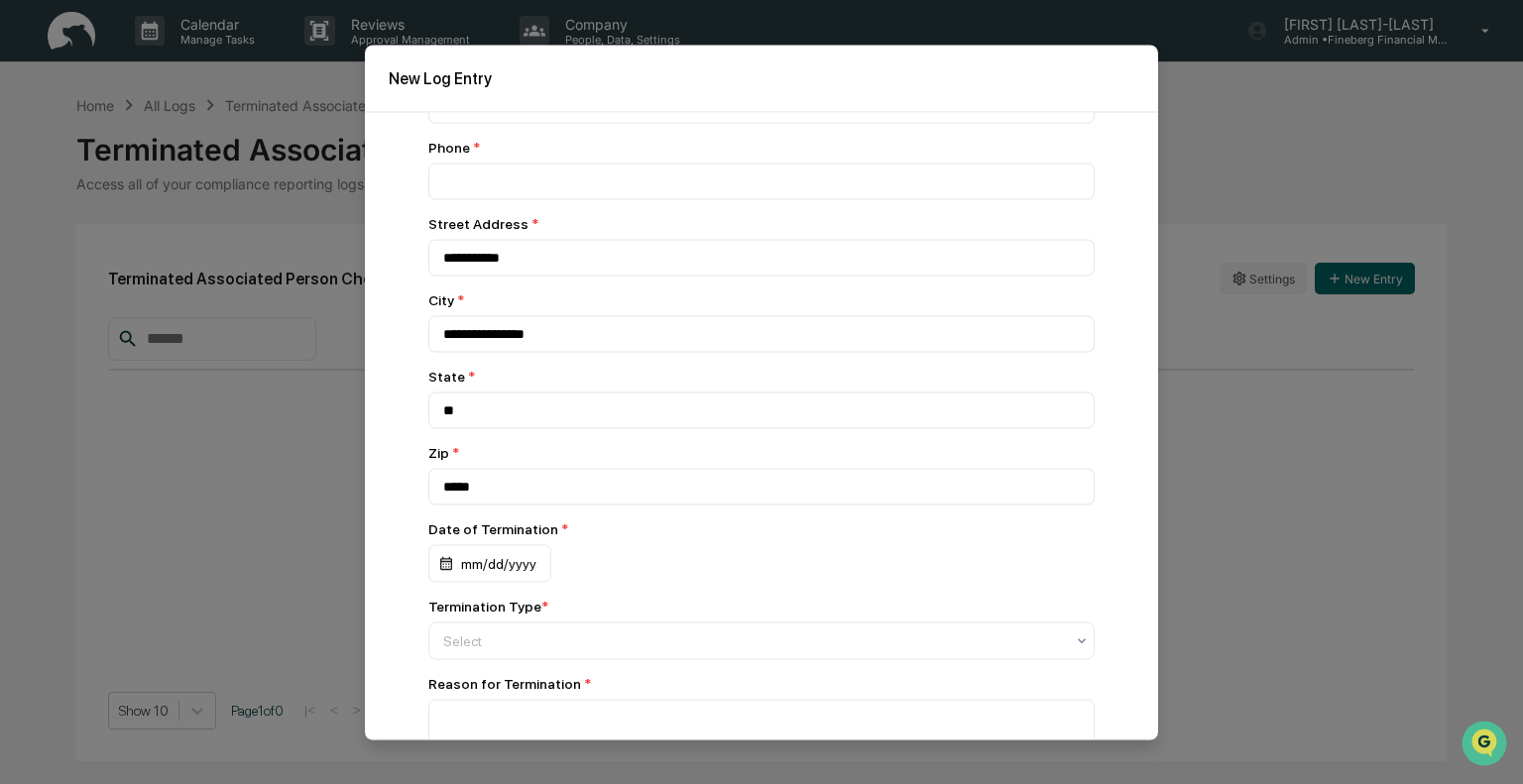 click on "24" at bounding box center (46, 977) 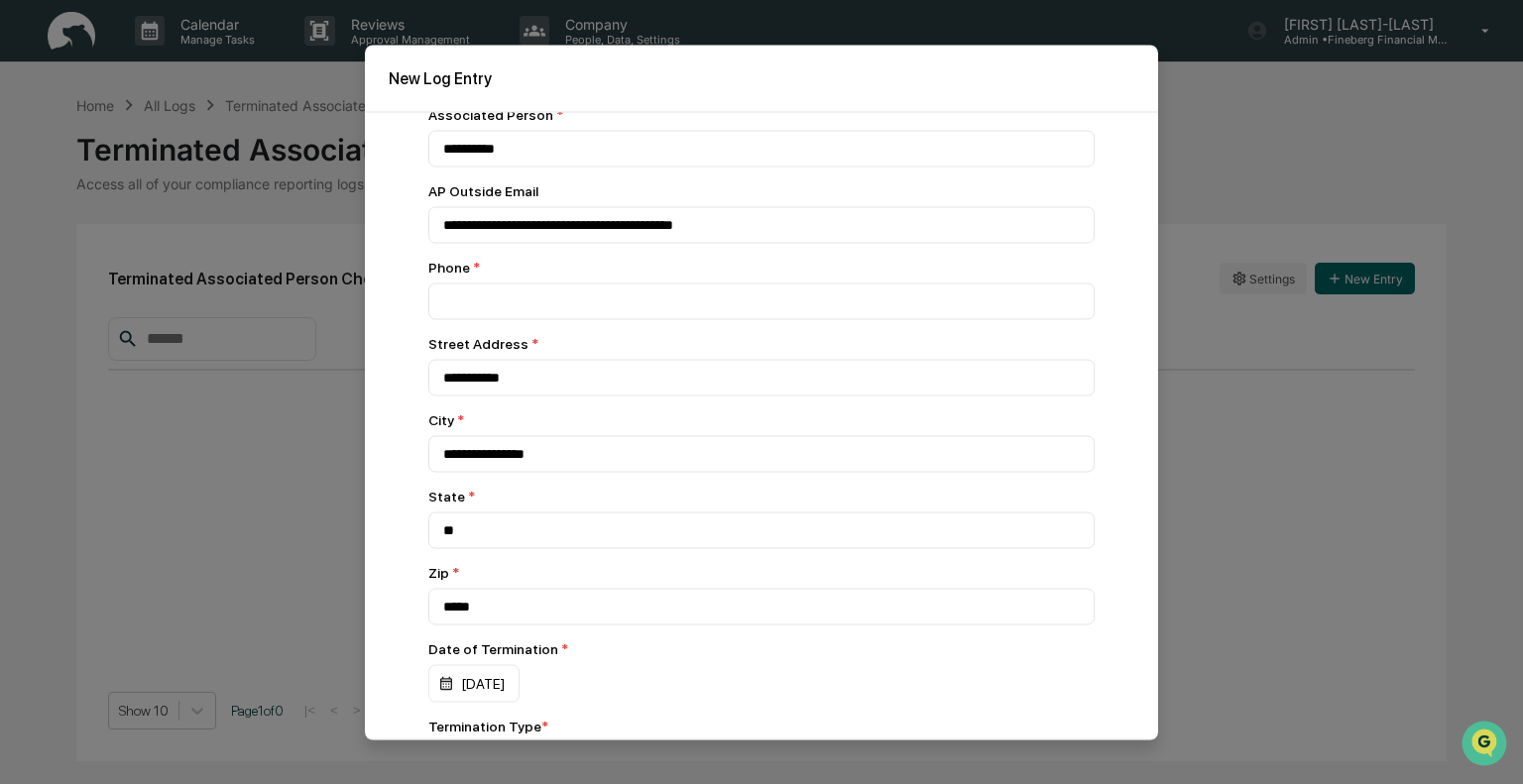 scroll, scrollTop: 0, scrollLeft: 0, axis: both 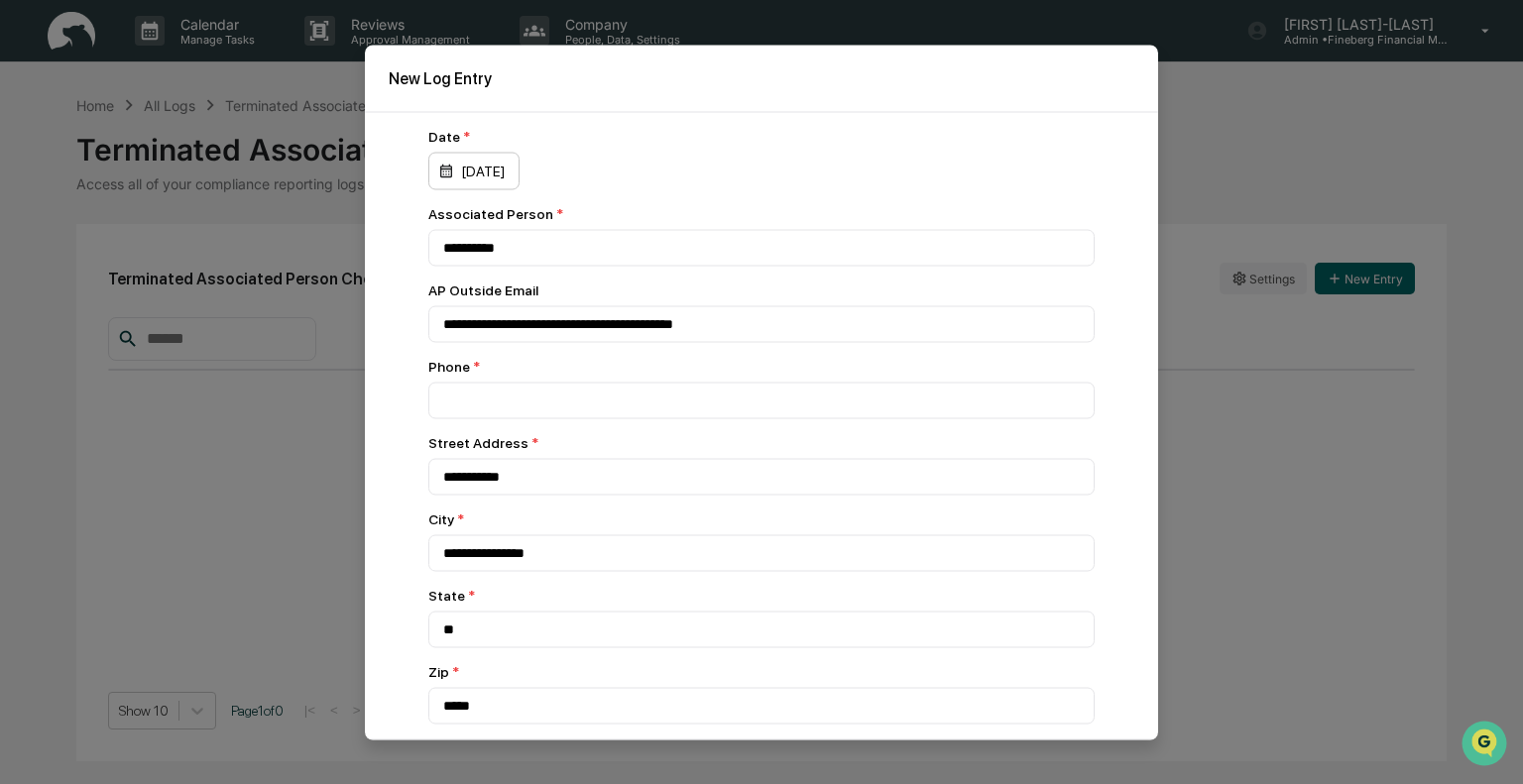 click on "[DATE]" at bounding box center [474, 170] 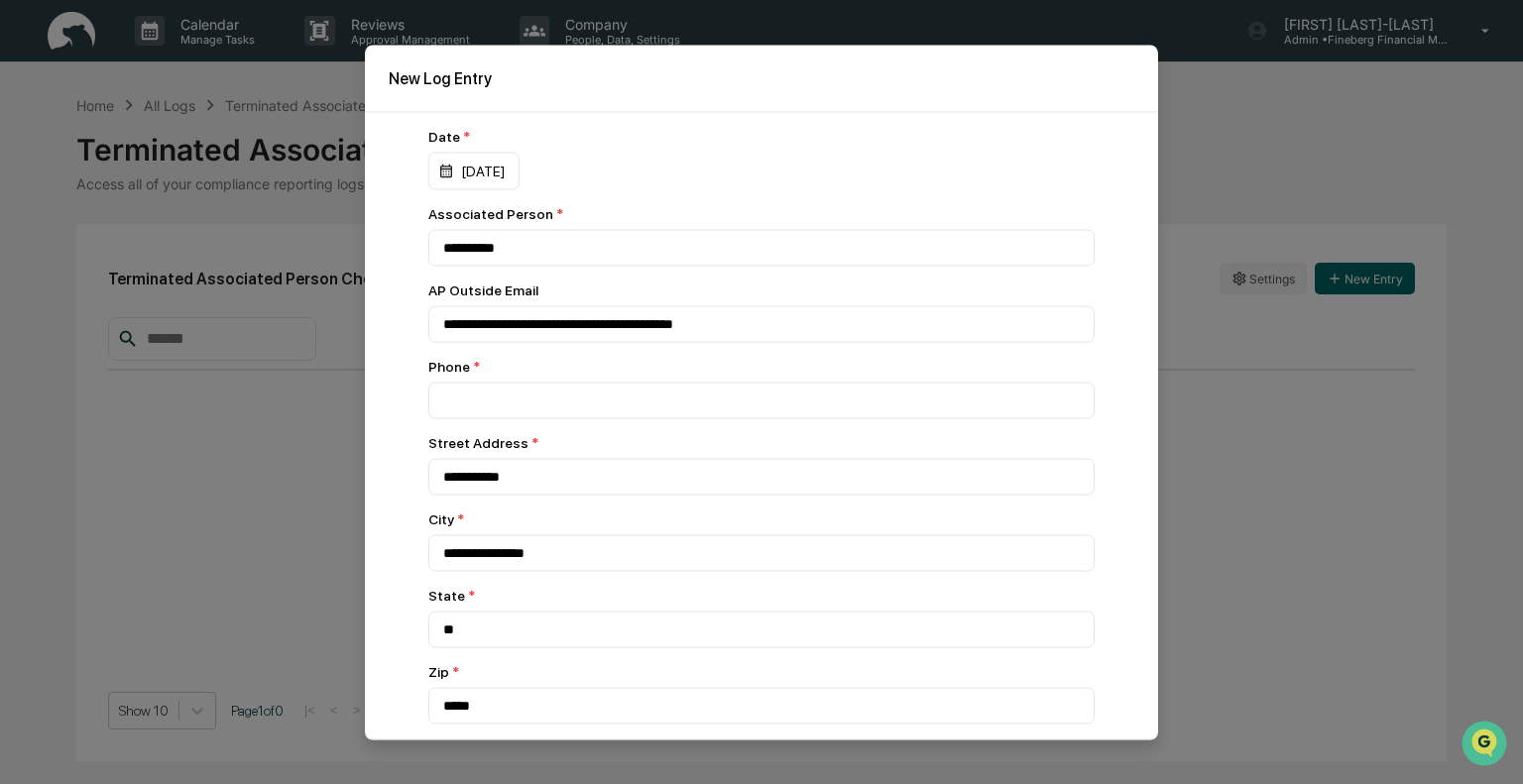 click at bounding box center [8, 813] 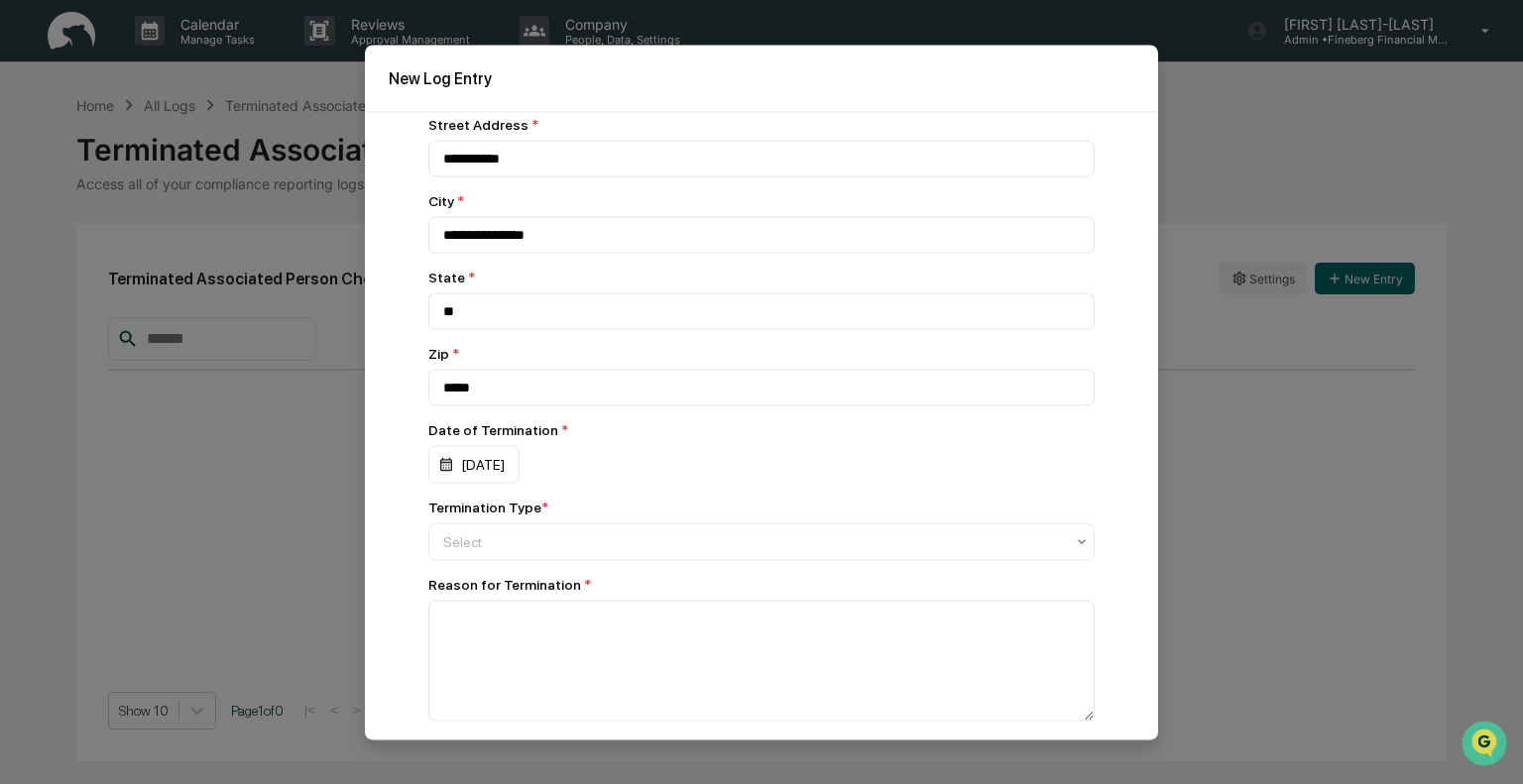 scroll, scrollTop: 397, scrollLeft: 0, axis: vertical 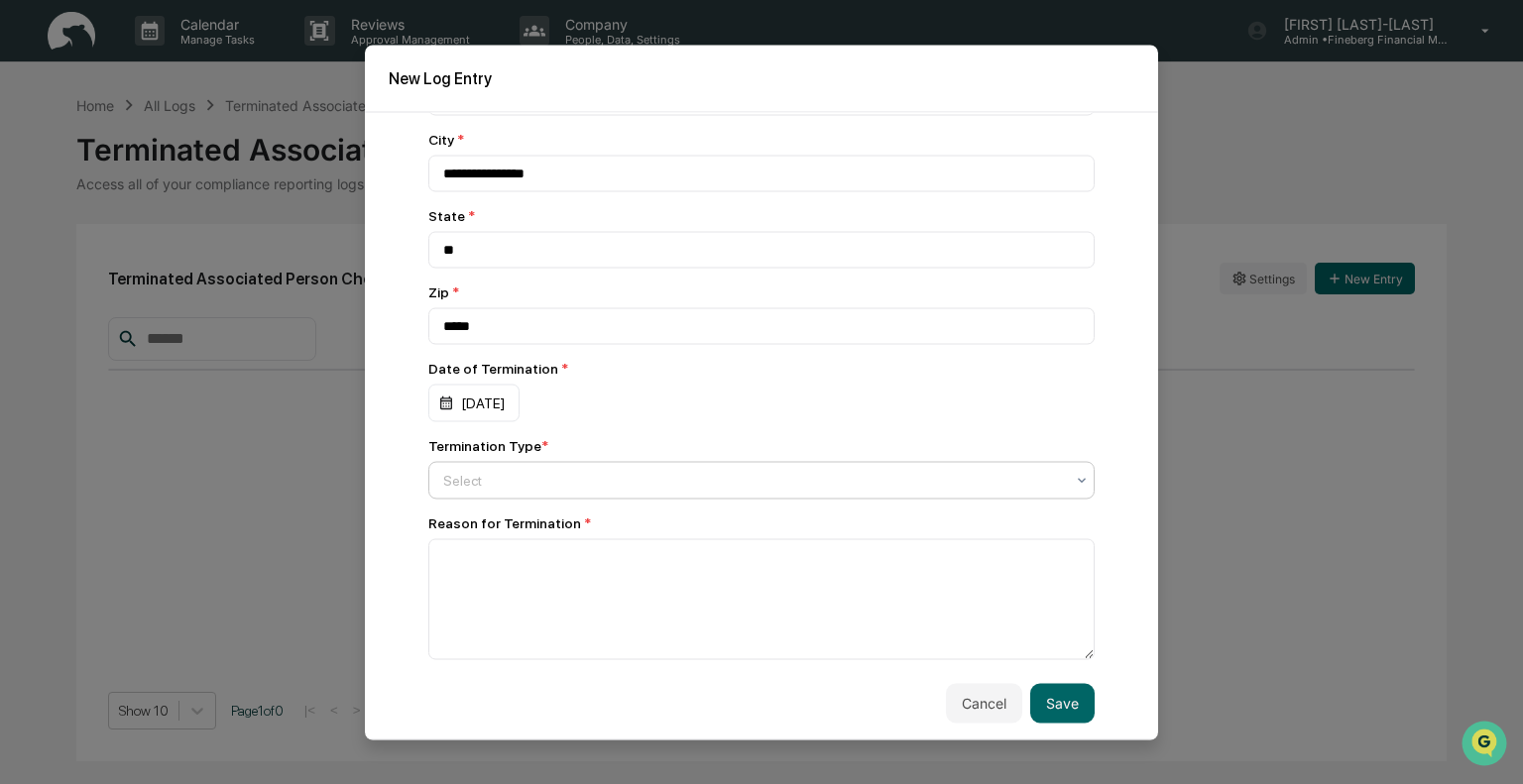 click at bounding box center [754, 480] 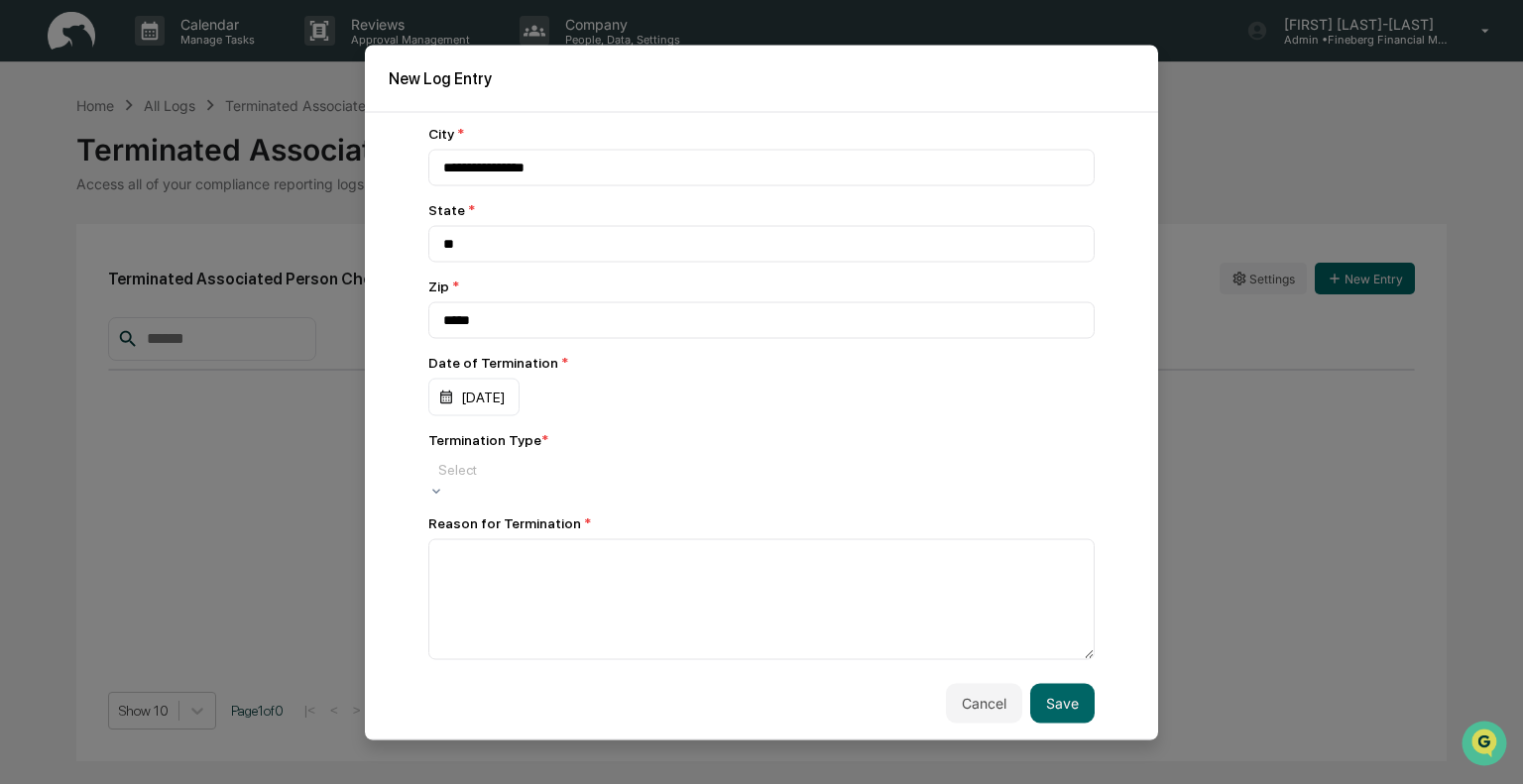 click on "Involuntary Termination" at bounding box center (762, 843) 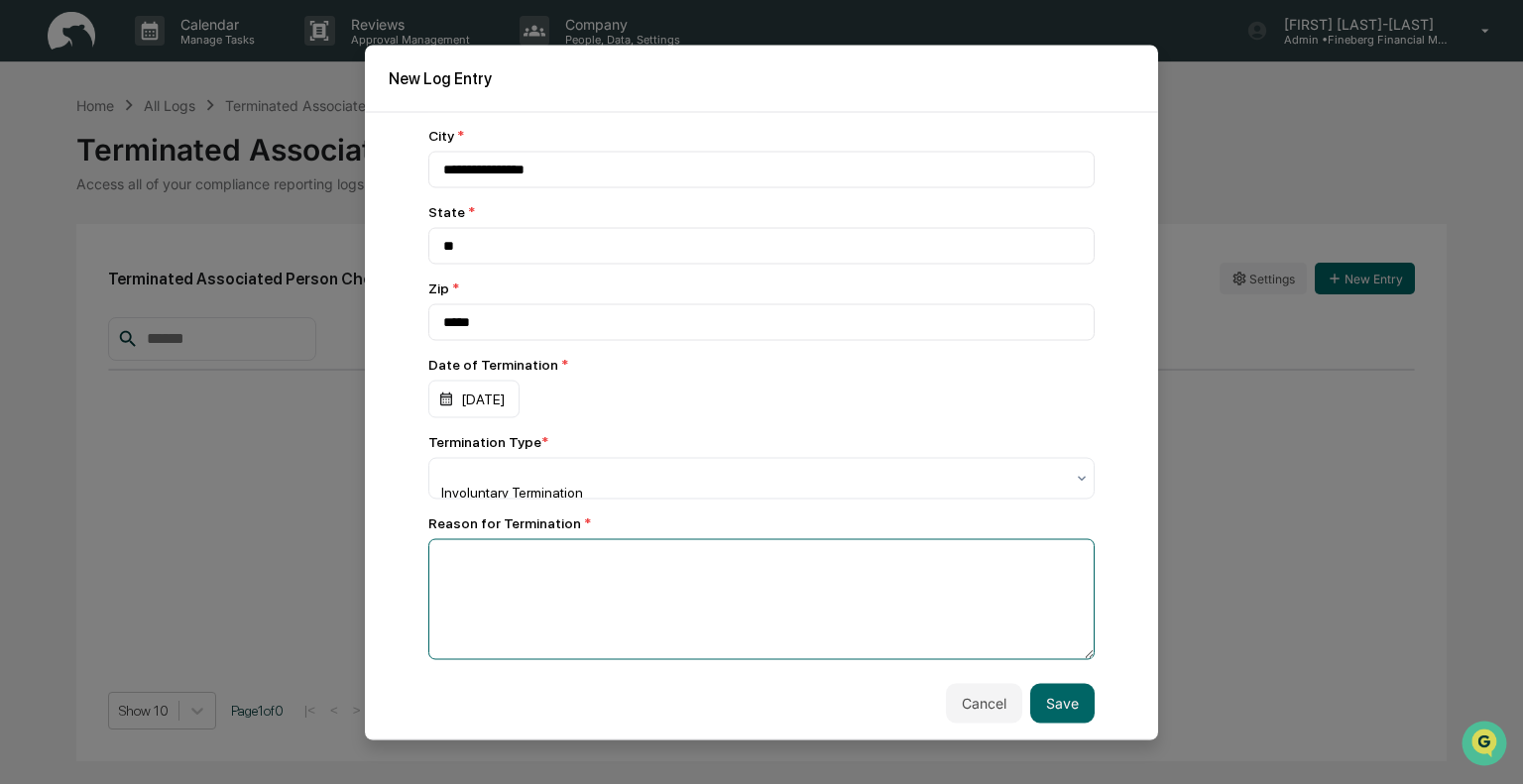 click at bounding box center (762, 599) 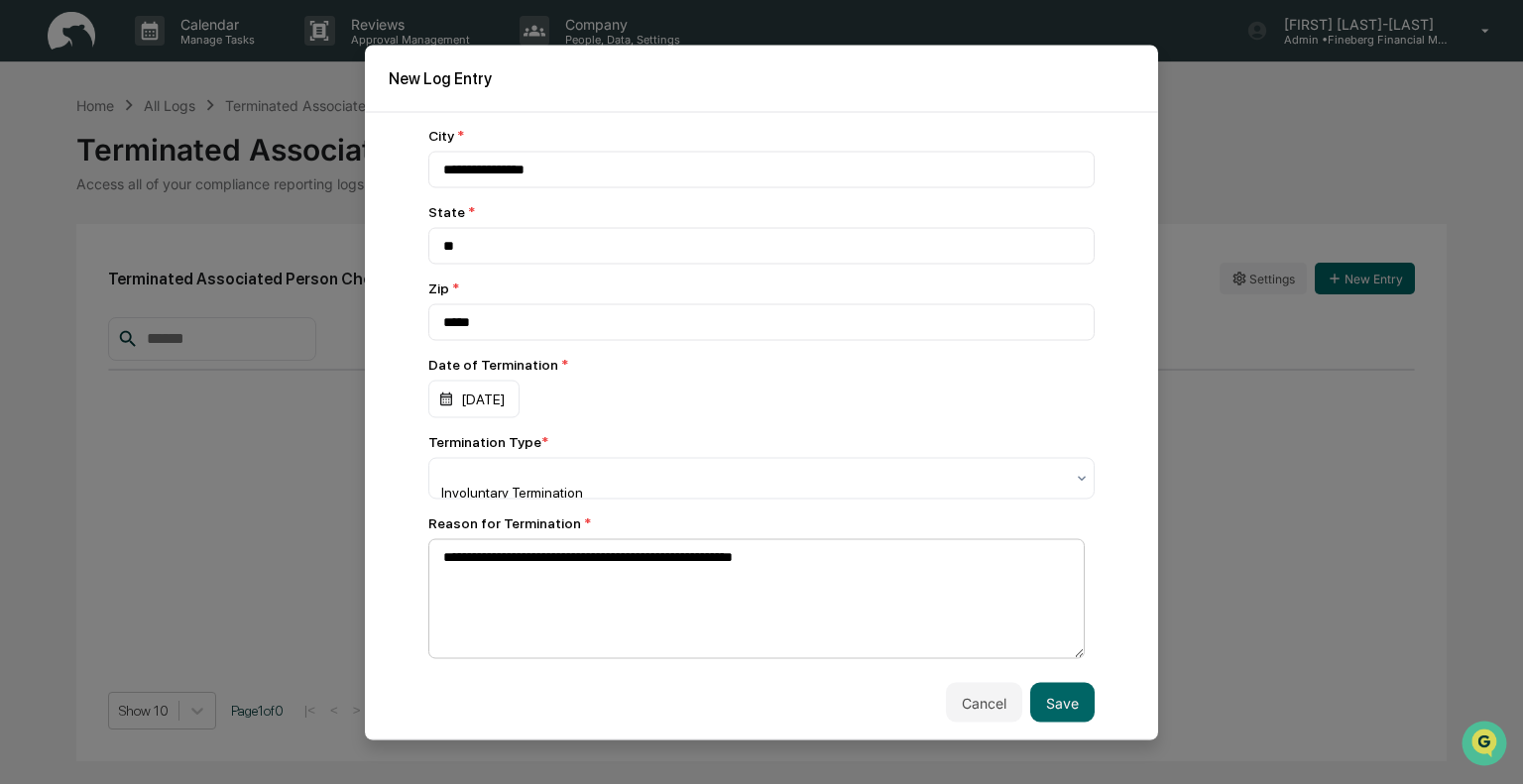 click on "**********" at bounding box center (762, 587) 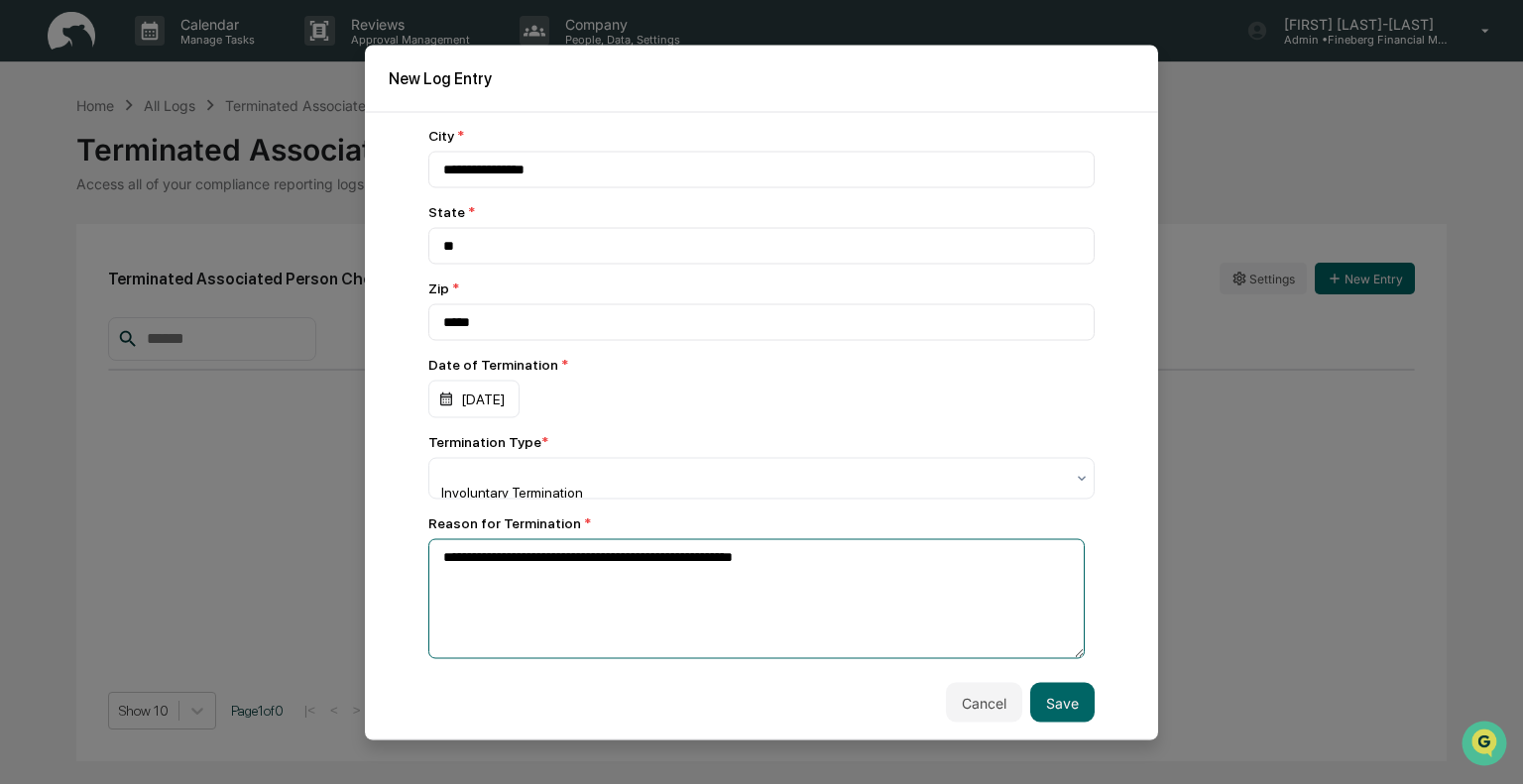 click on "**********" at bounding box center (757, 599) 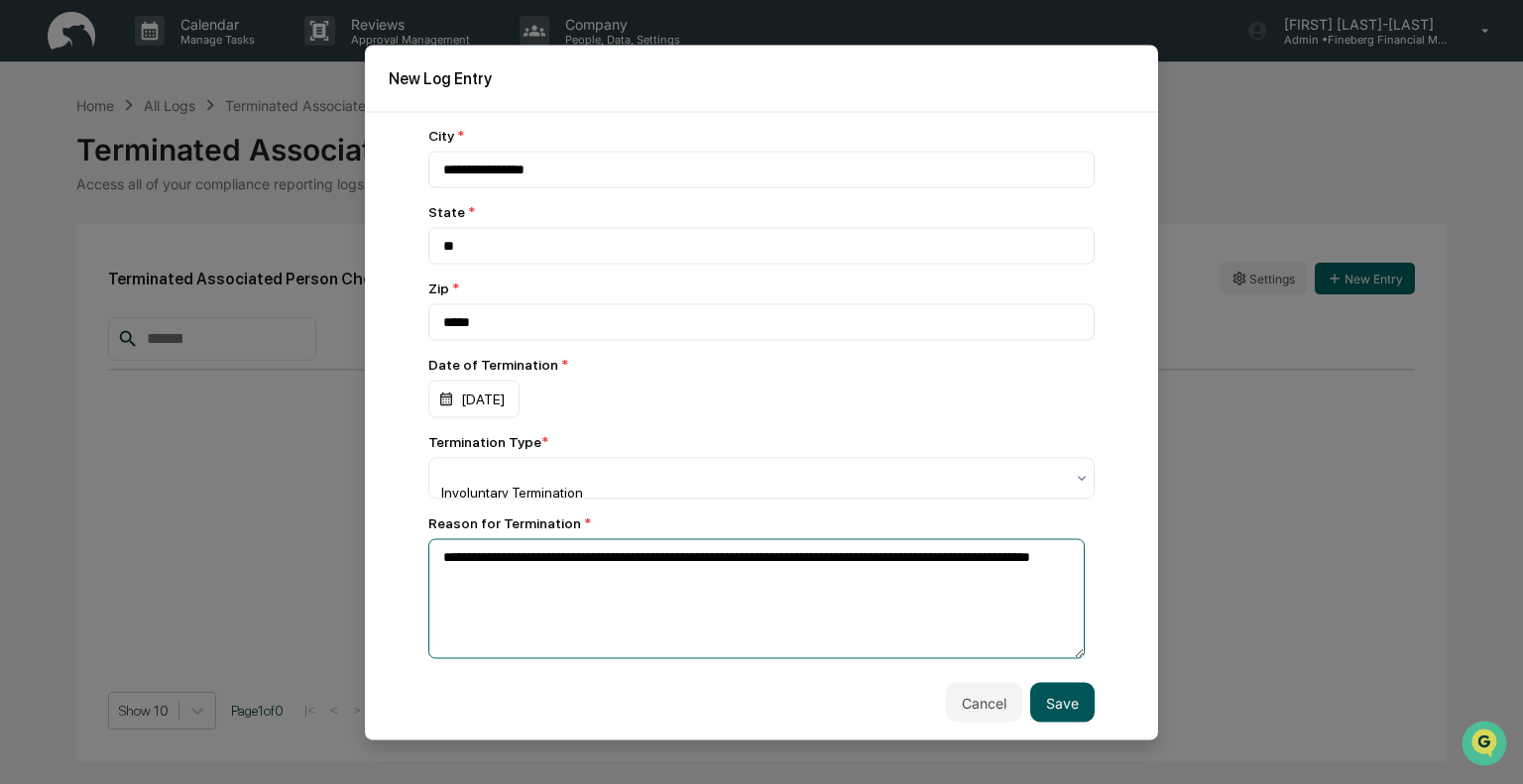 type on "**********" 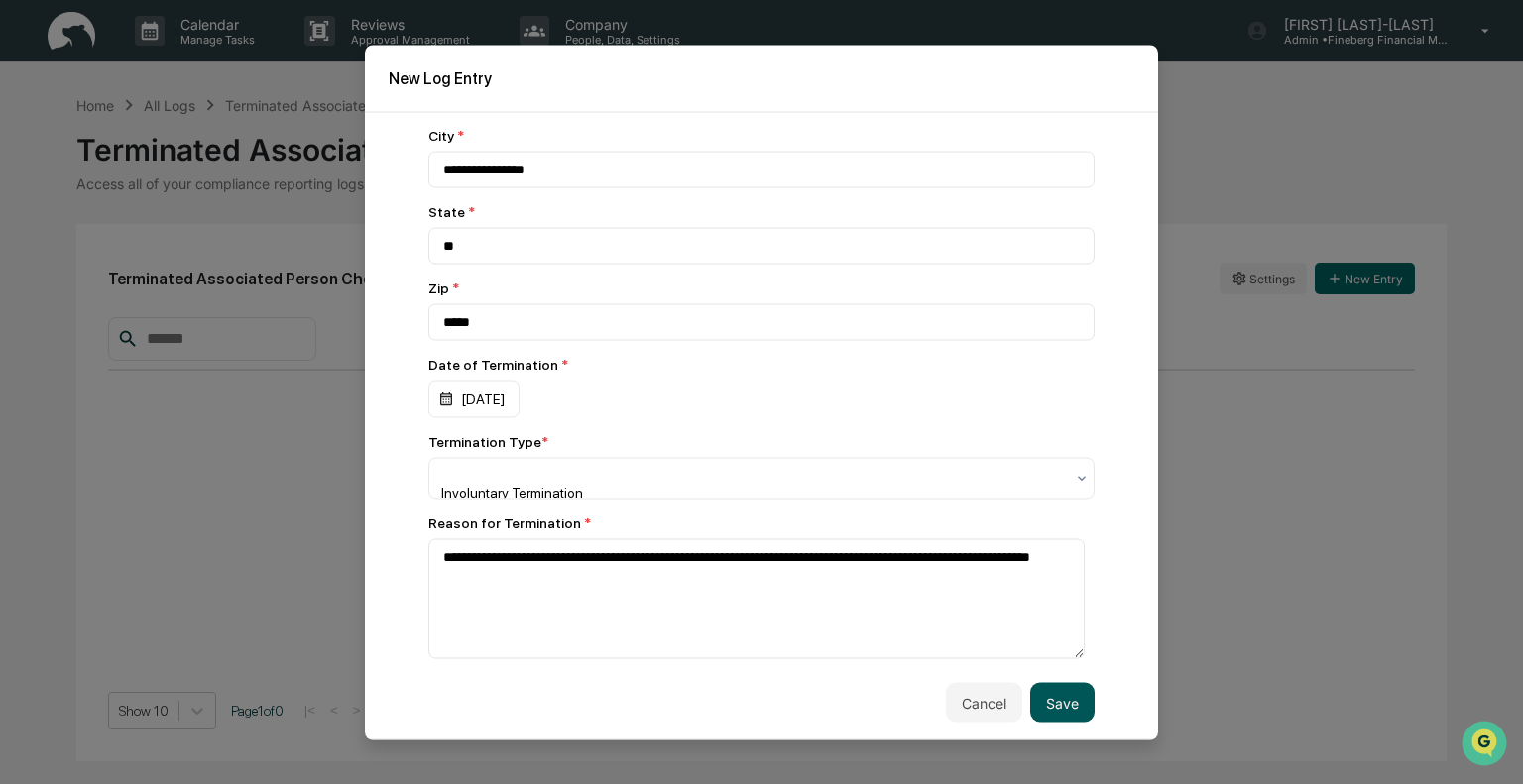 click on "Save" at bounding box center [1062, 703] 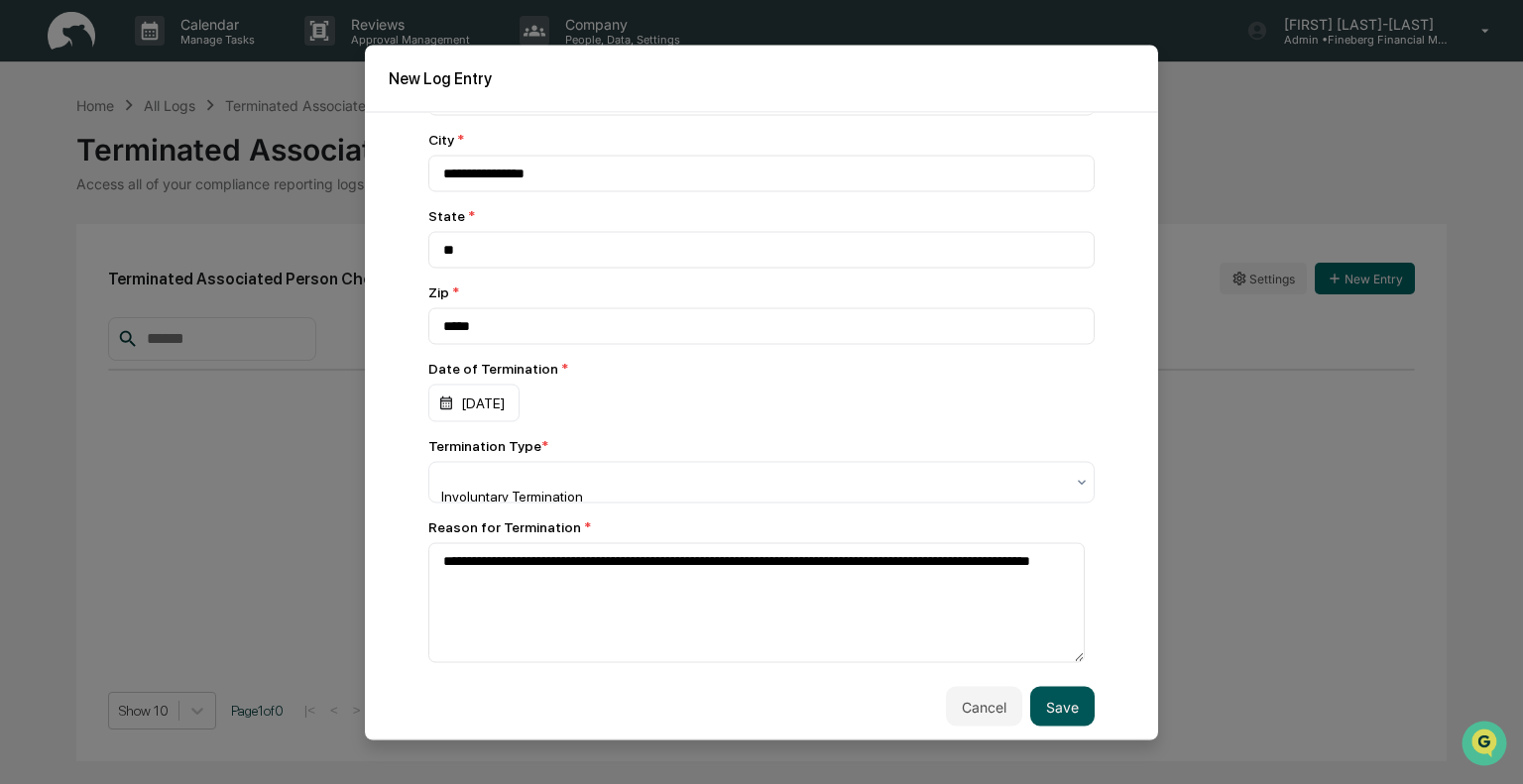 scroll, scrollTop: 416, scrollLeft: 0, axis: vertical 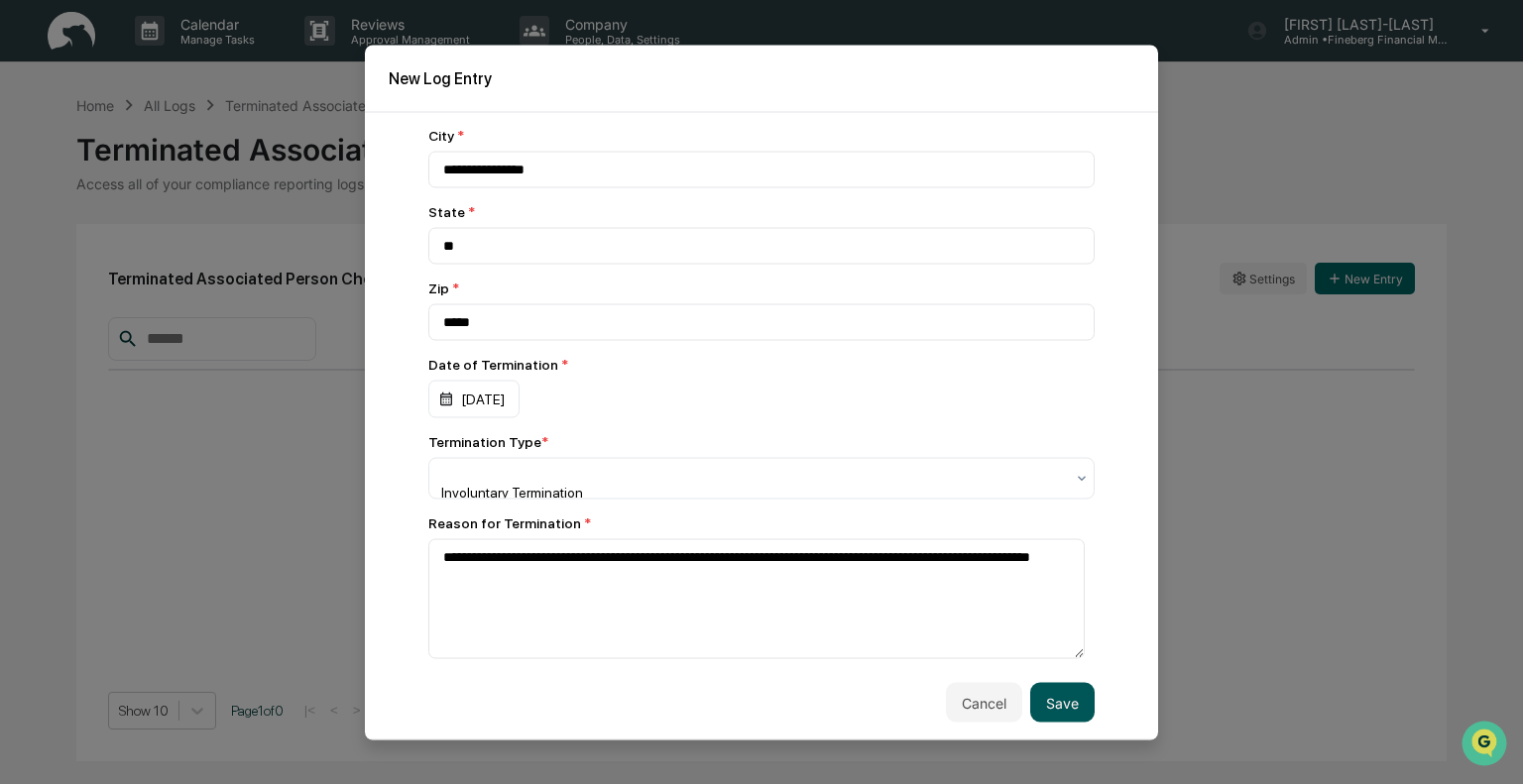 click on "Save" at bounding box center [1062, 703] 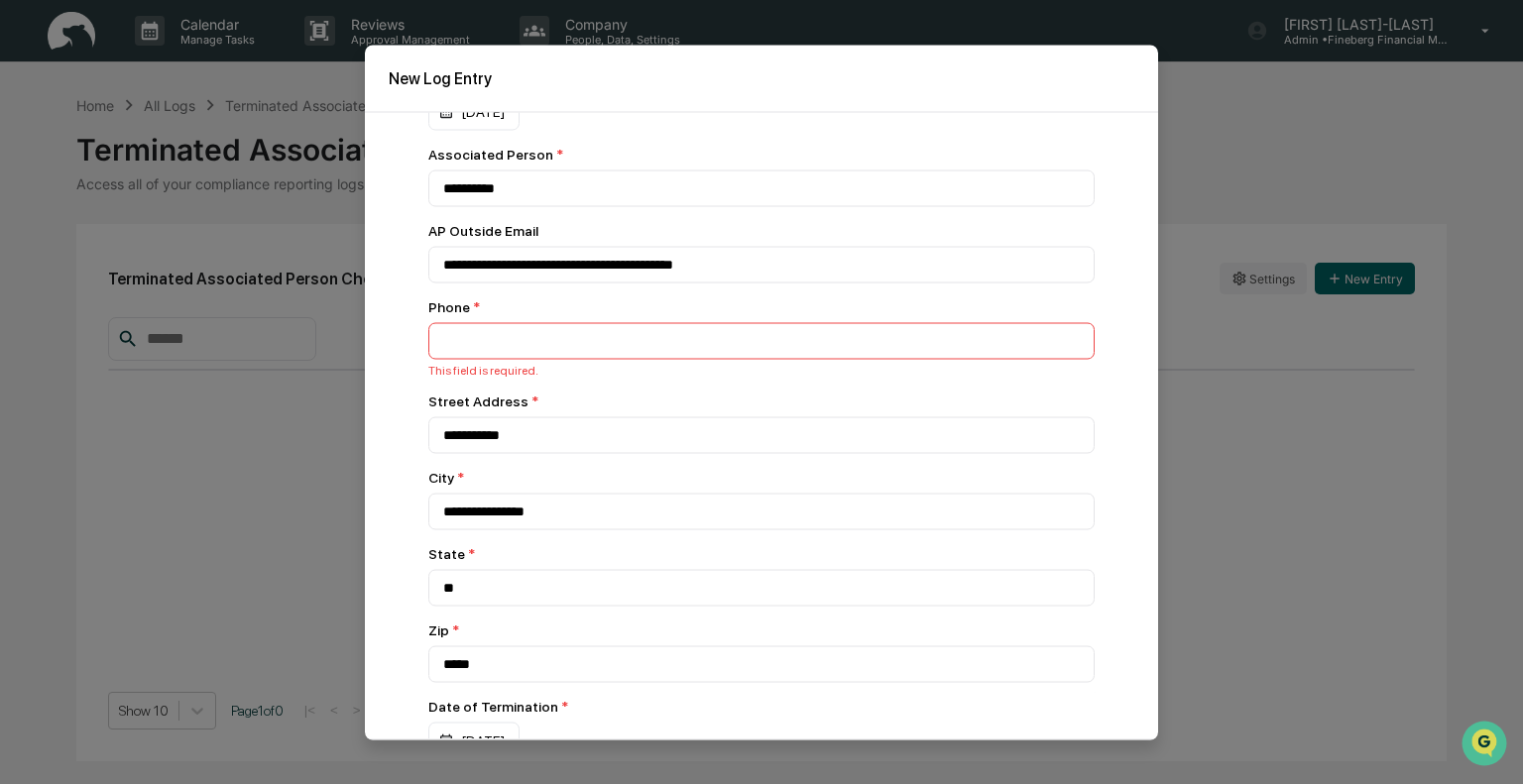 scroll, scrollTop: 45, scrollLeft: 0, axis: vertical 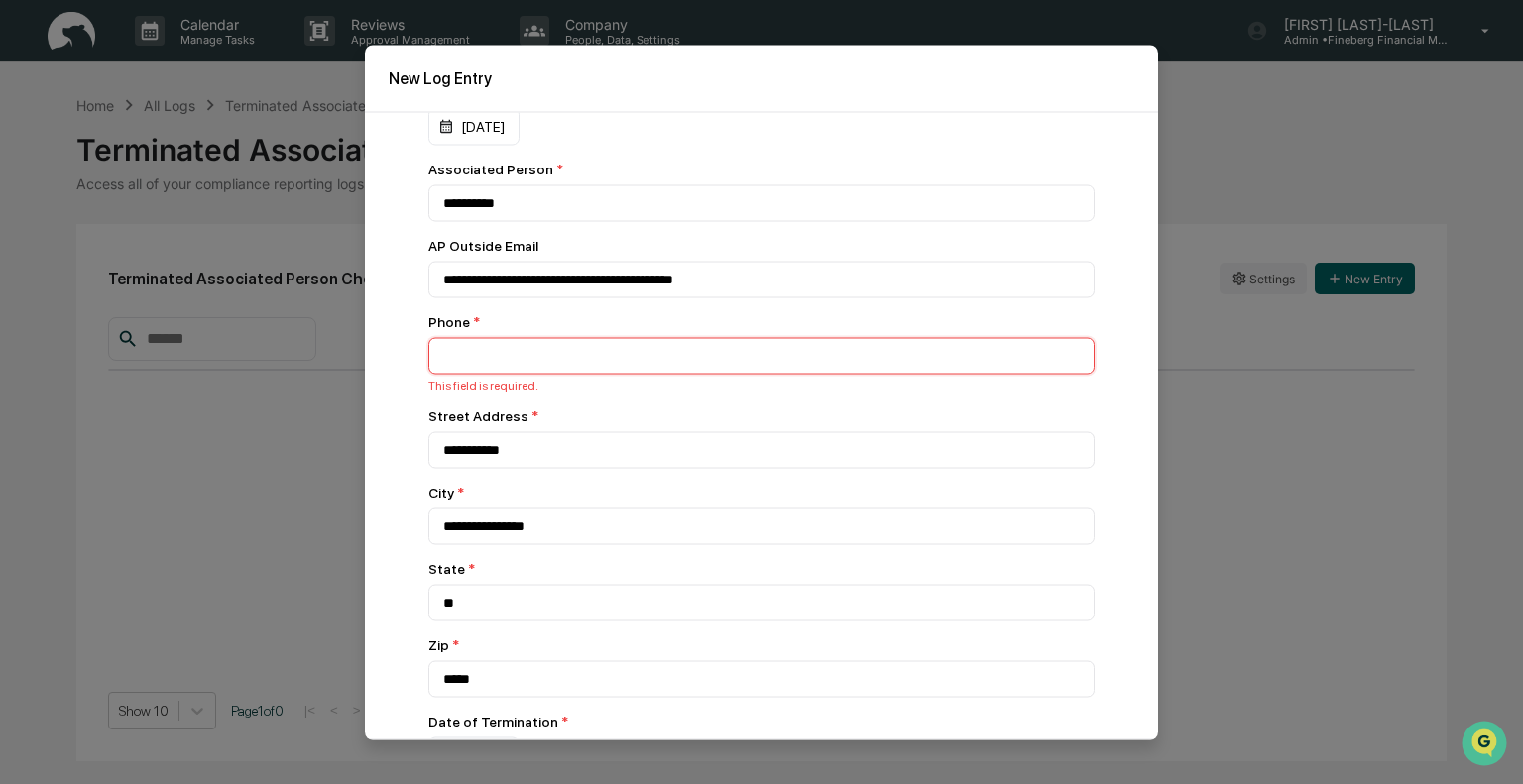 click at bounding box center (762, 355) 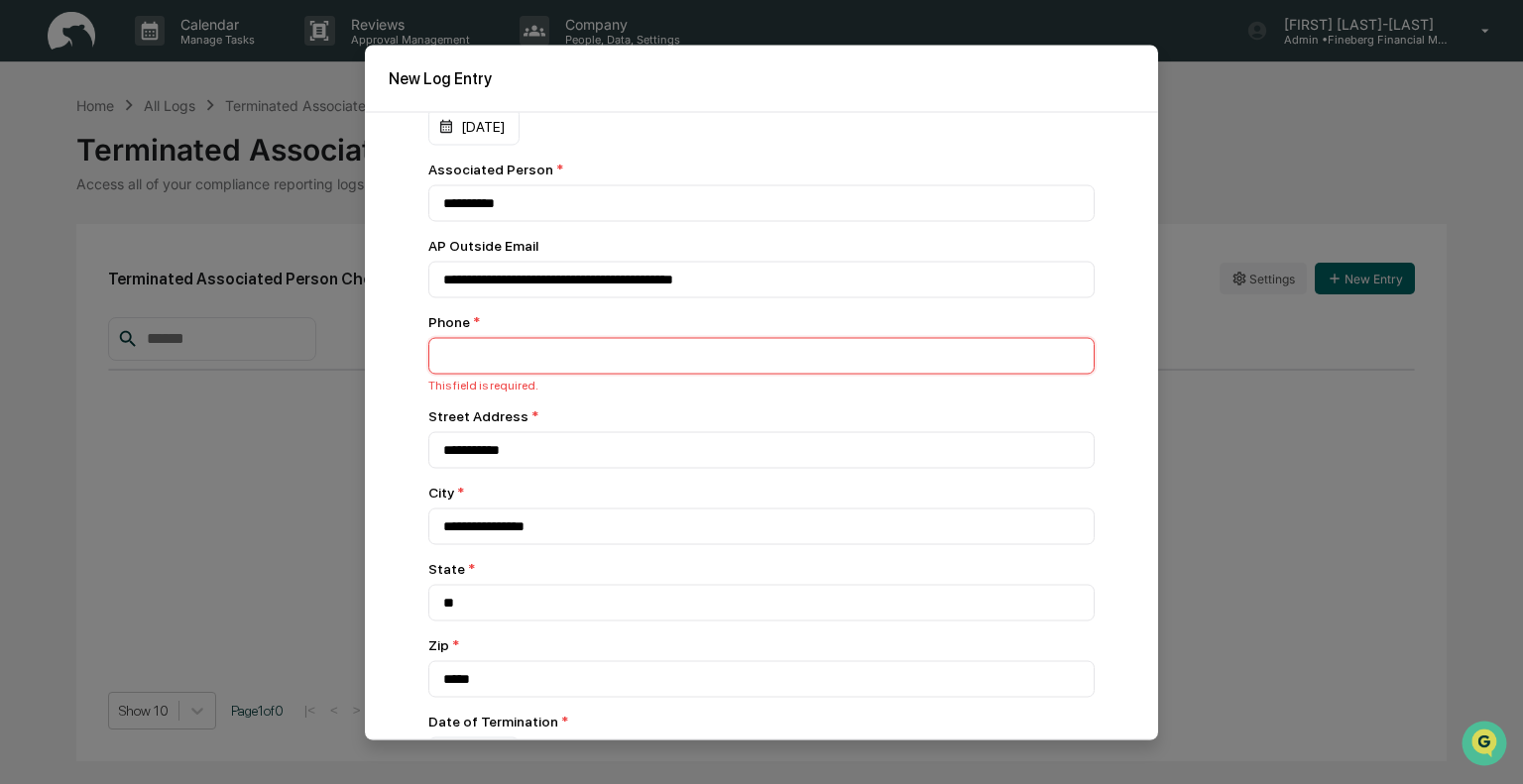 click at bounding box center [762, 355] 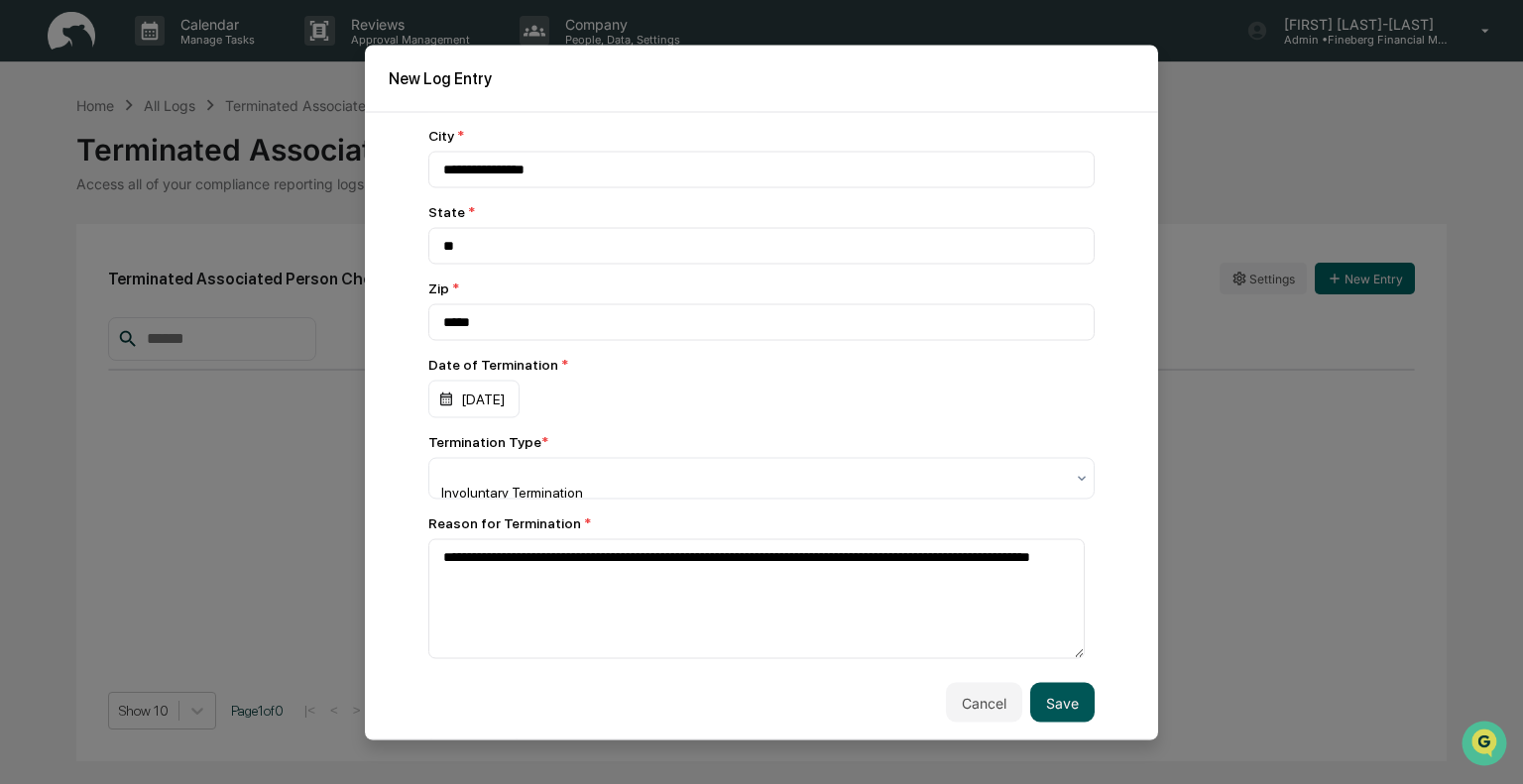 click on "Save" at bounding box center (1062, 703) 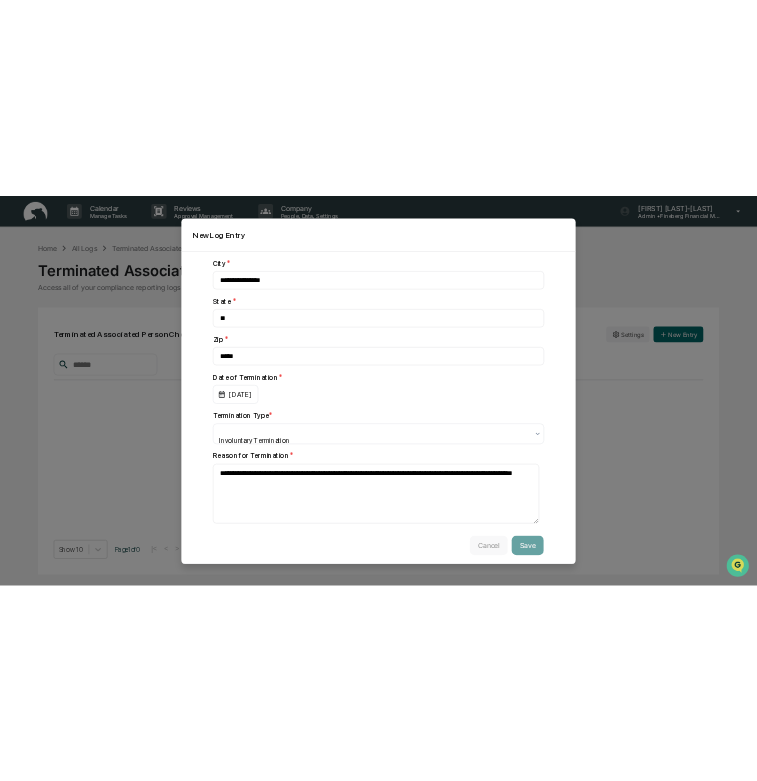 scroll, scrollTop: 401, scrollLeft: 0, axis: vertical 